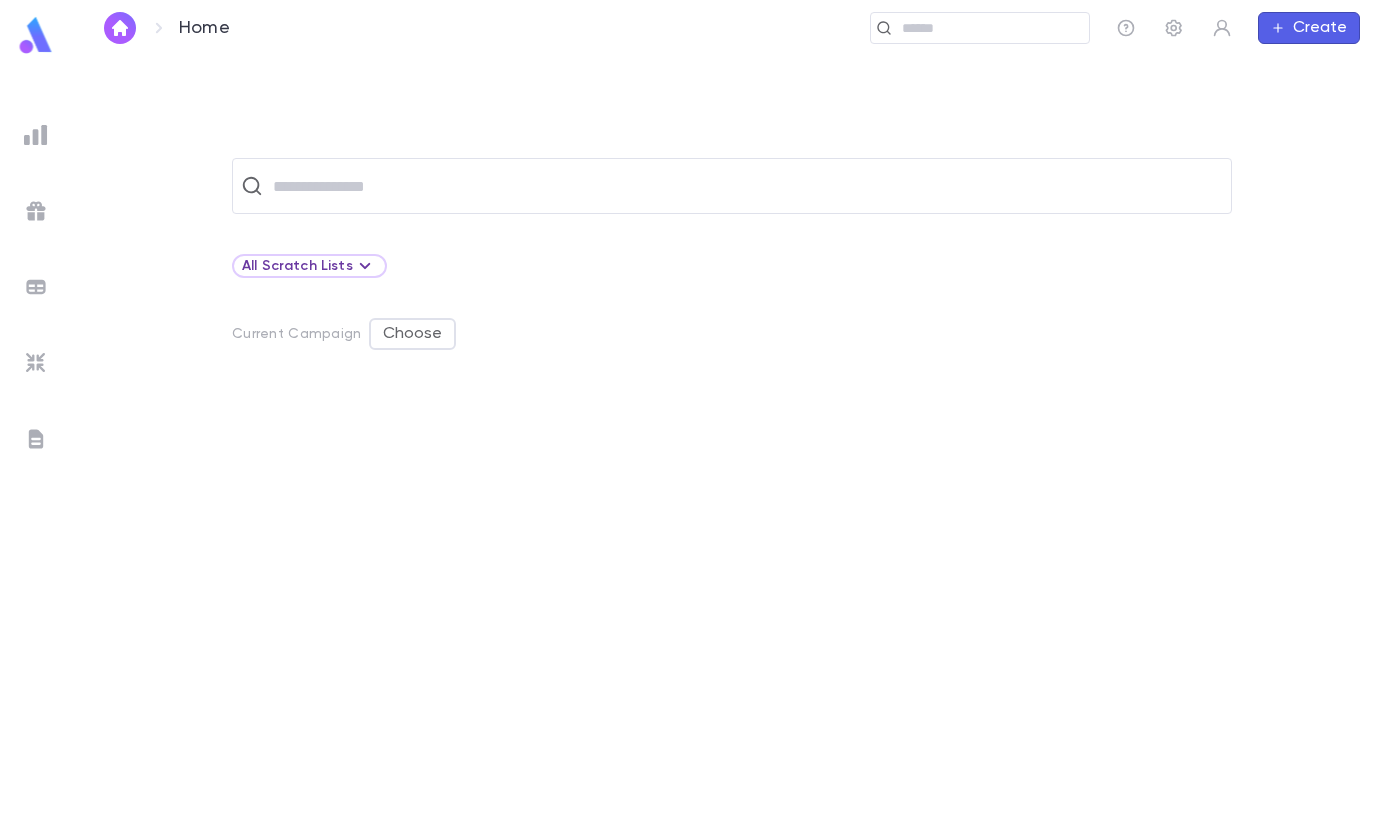 scroll, scrollTop: 0, scrollLeft: 0, axis: both 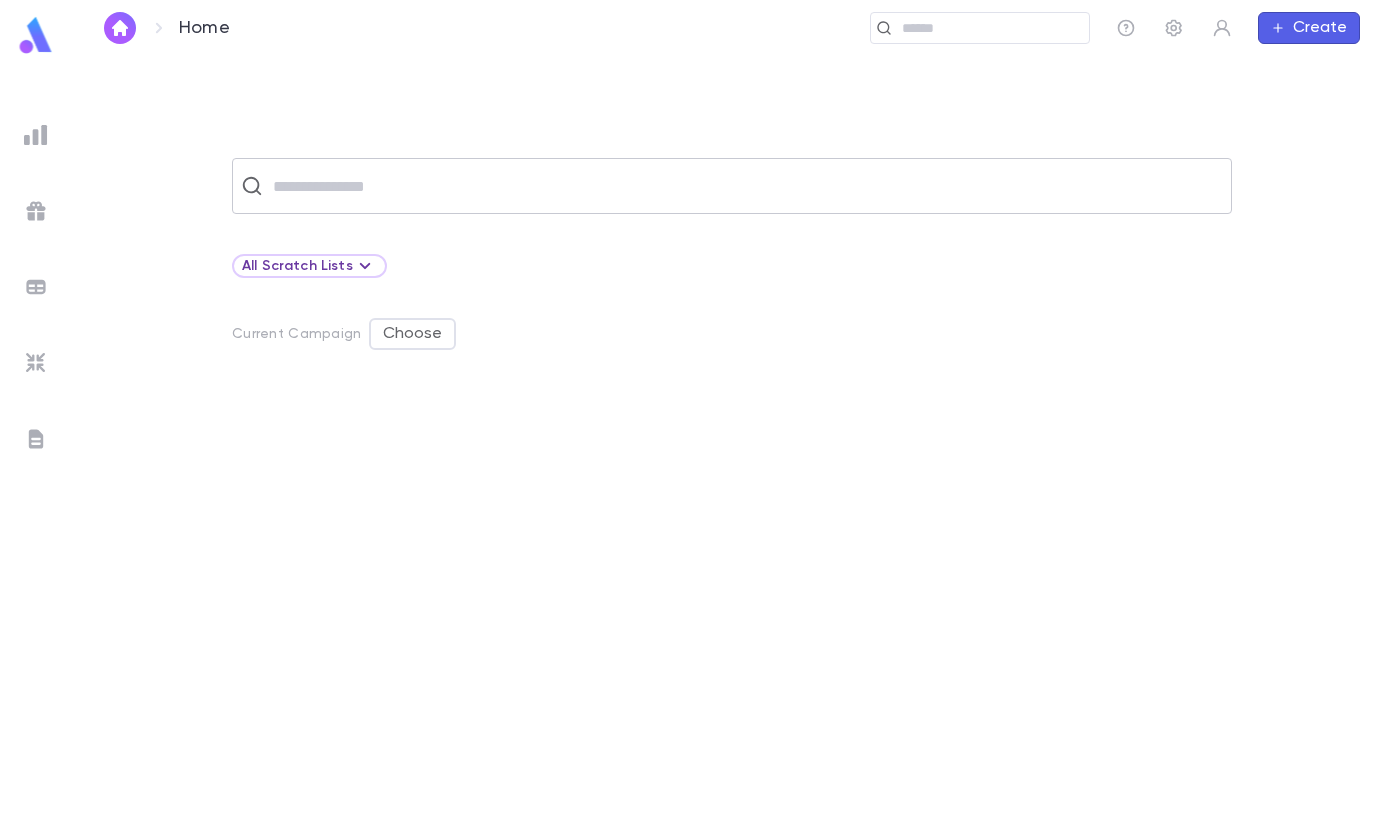 click at bounding box center [745, 186] 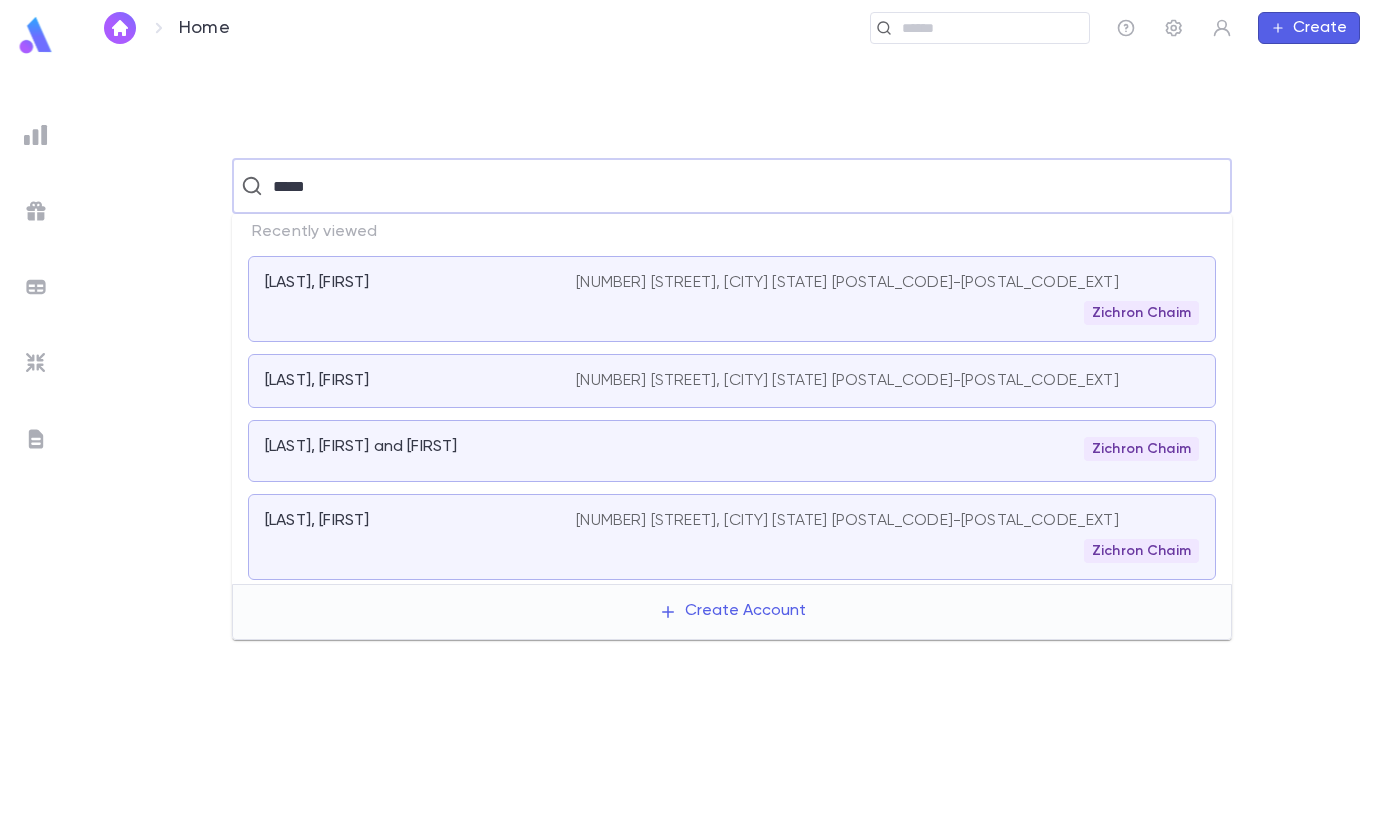 type on "*****" 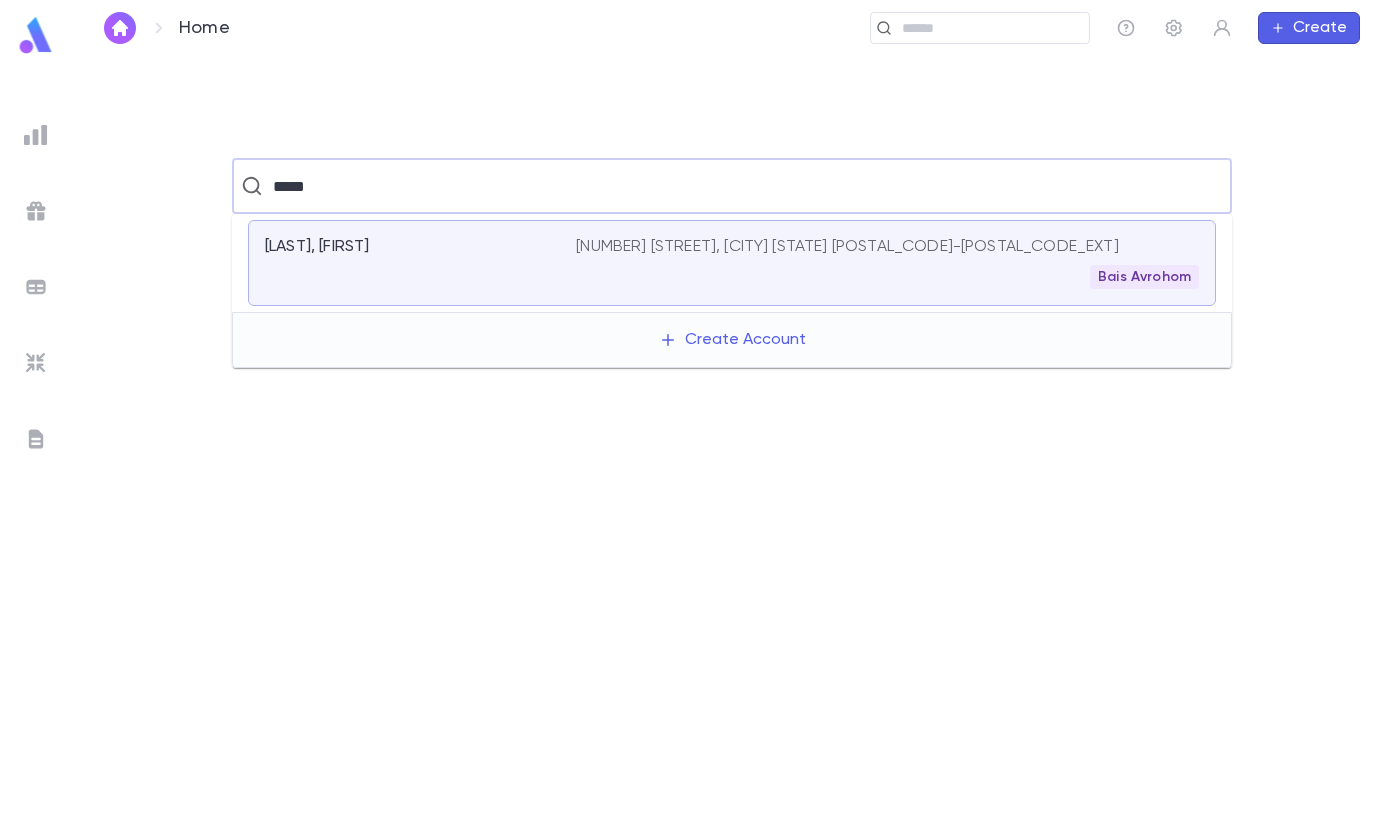 click on "[LAST], [FIRST]" at bounding box center (420, 263) 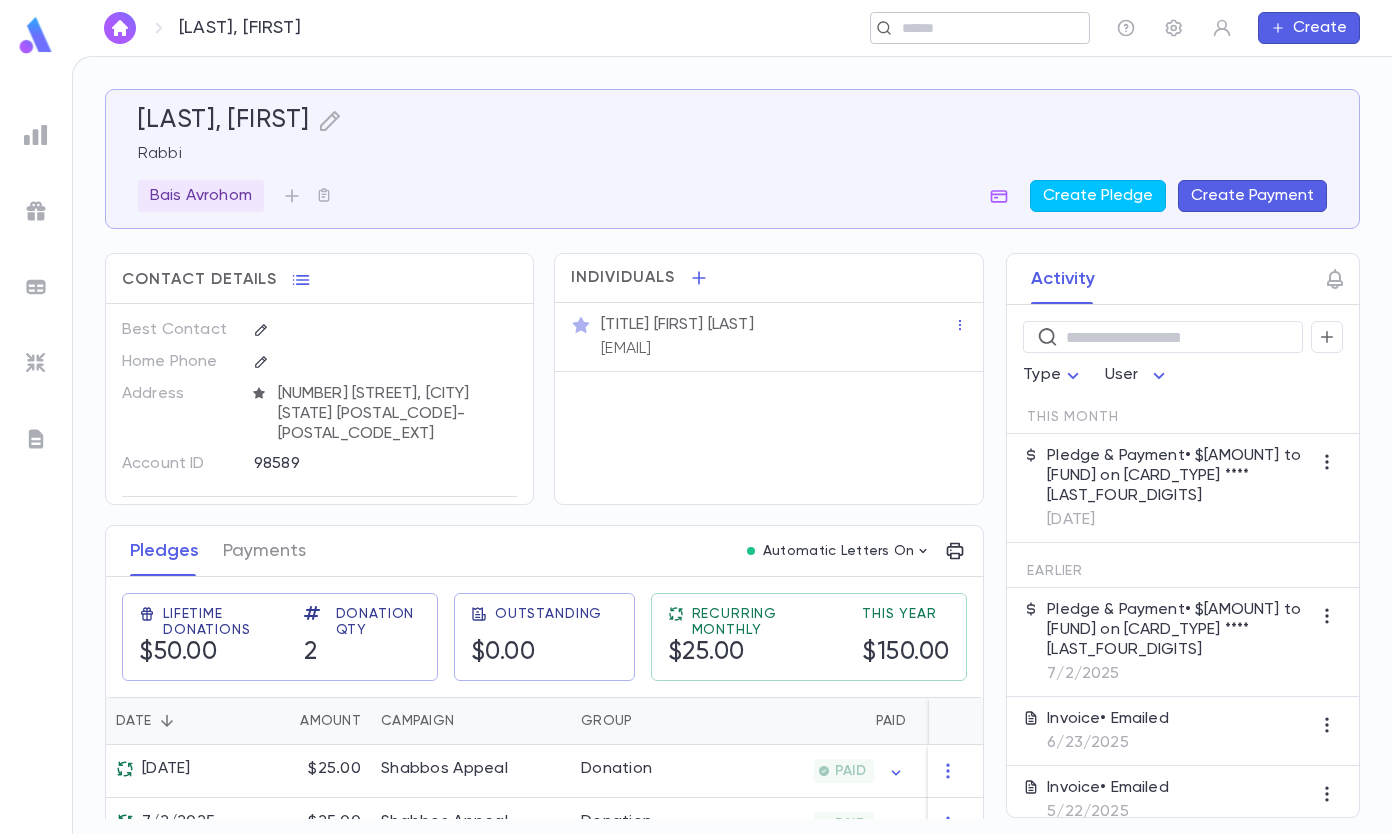 click at bounding box center (988, 28) 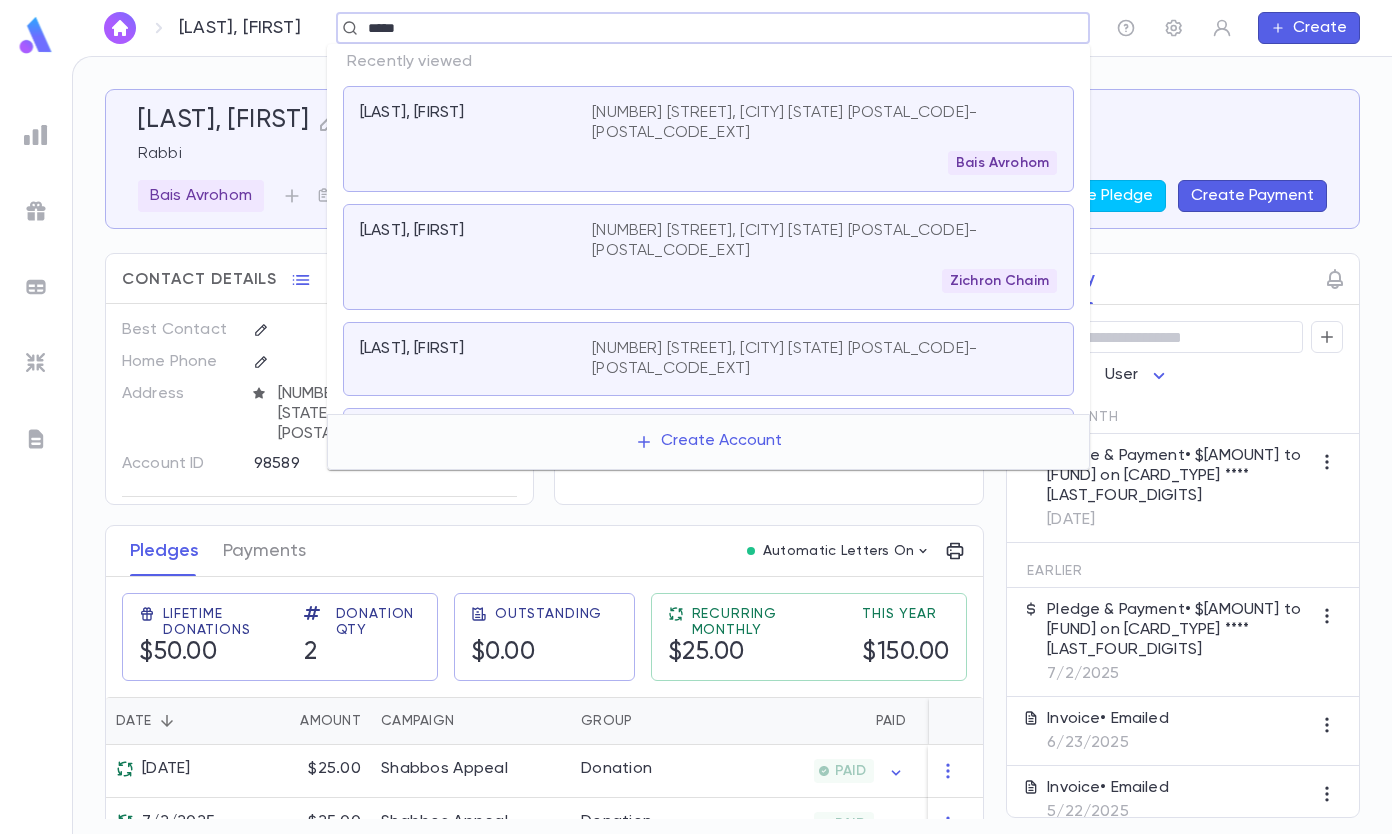 type on "*****" 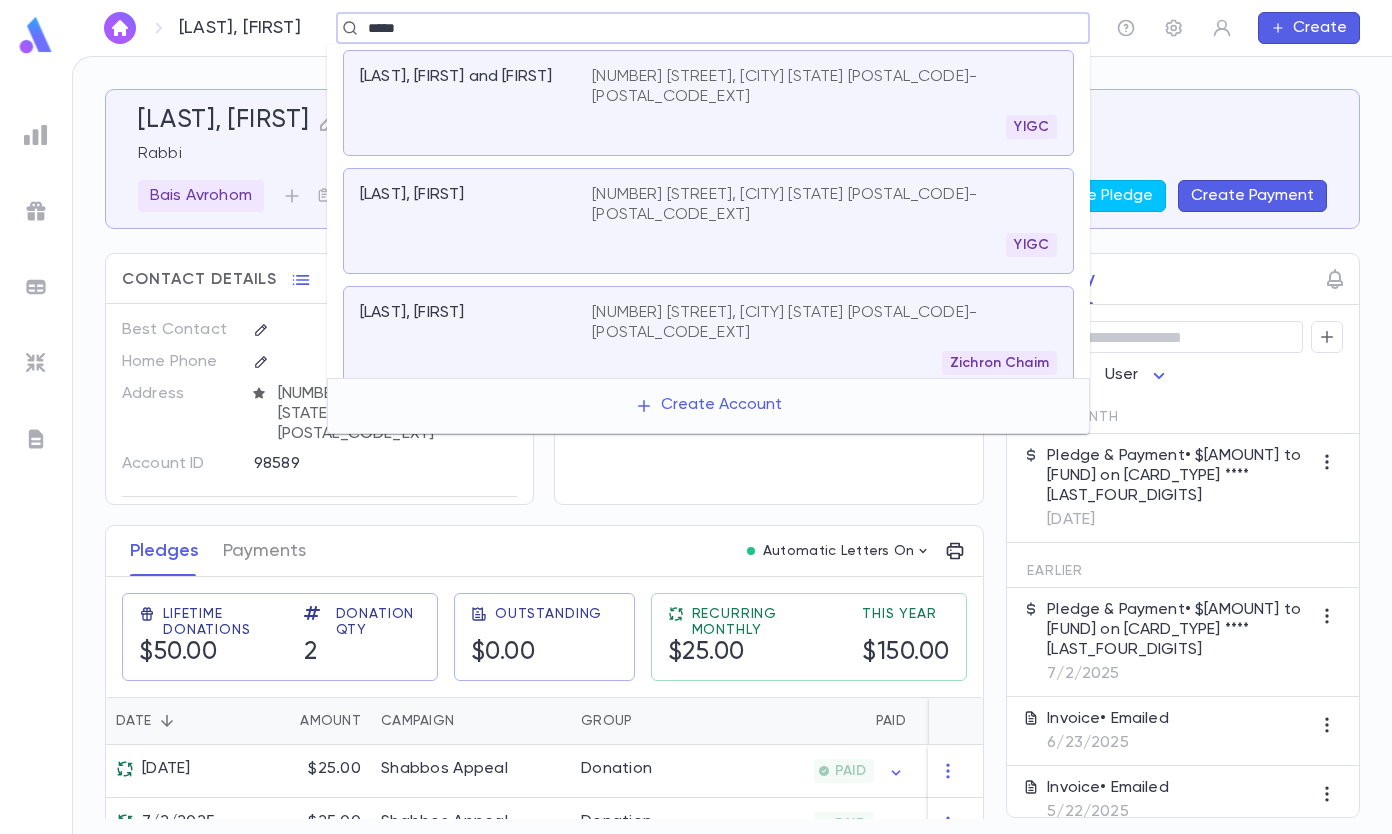 click on "[NUMBER] [STREET], [CITY] [STATE] [POSTAL_CODE]-[POSTAL_CODE_EXT]" at bounding box center (812, 323) 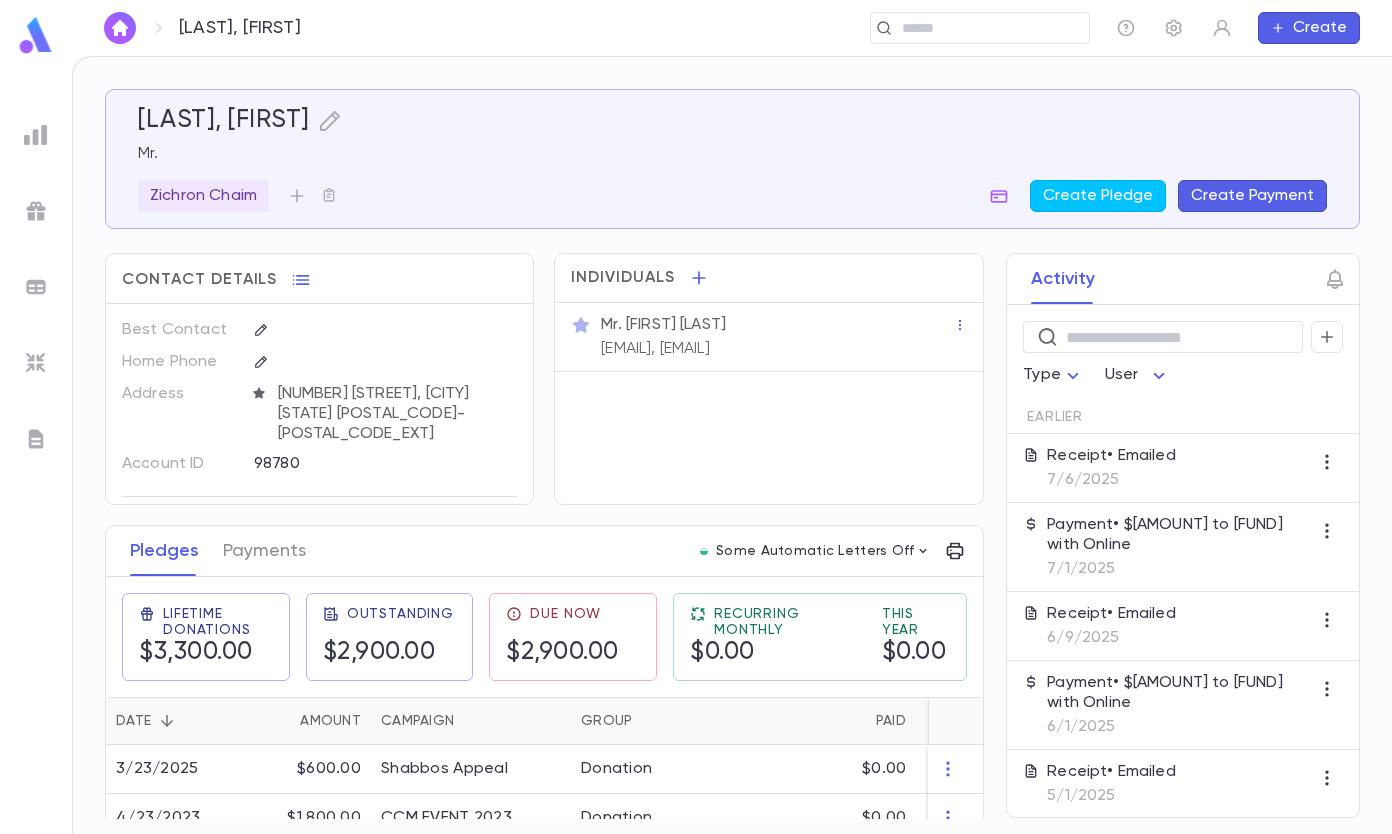 click on "Create Payment" at bounding box center [1252, 196] 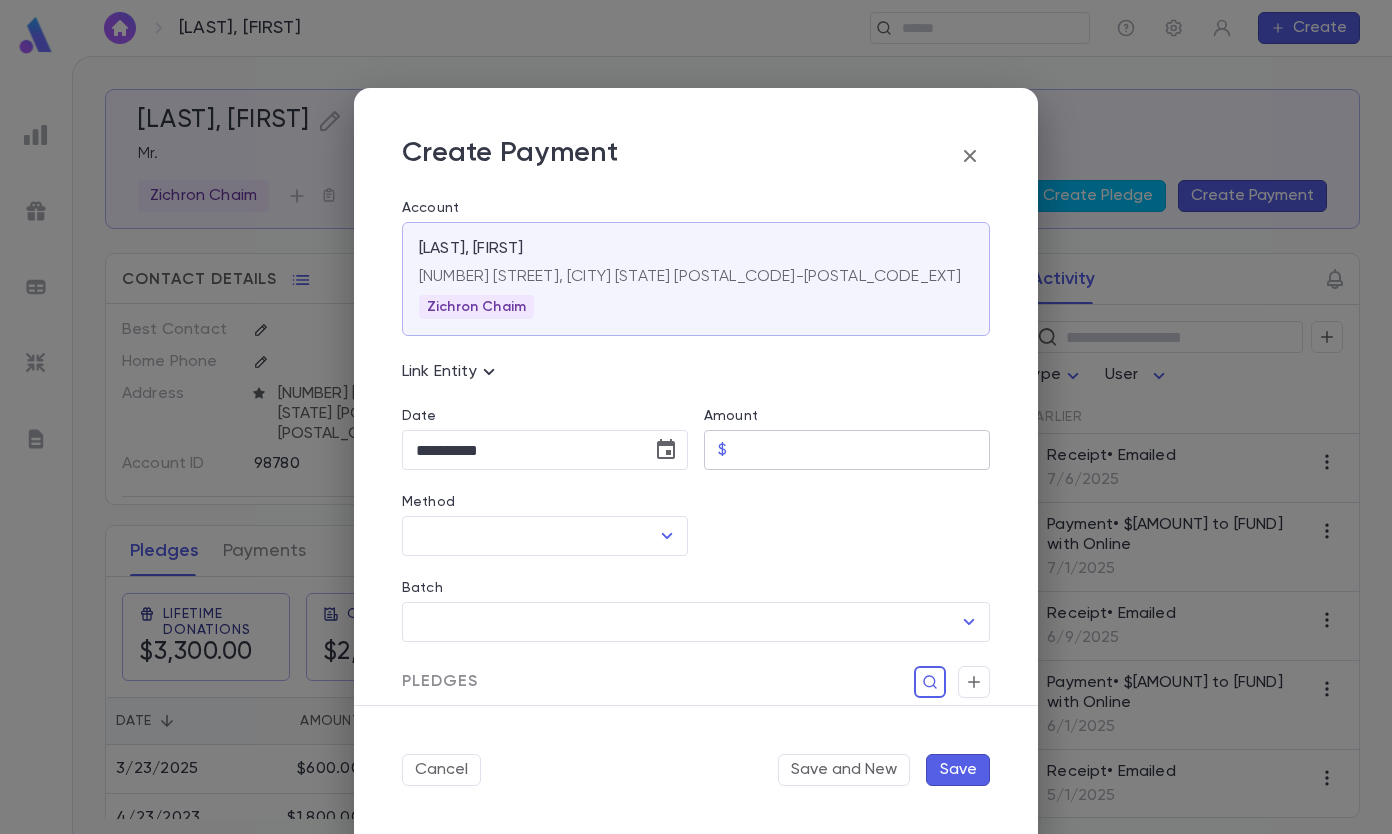 click on "Amount" at bounding box center [862, 450] 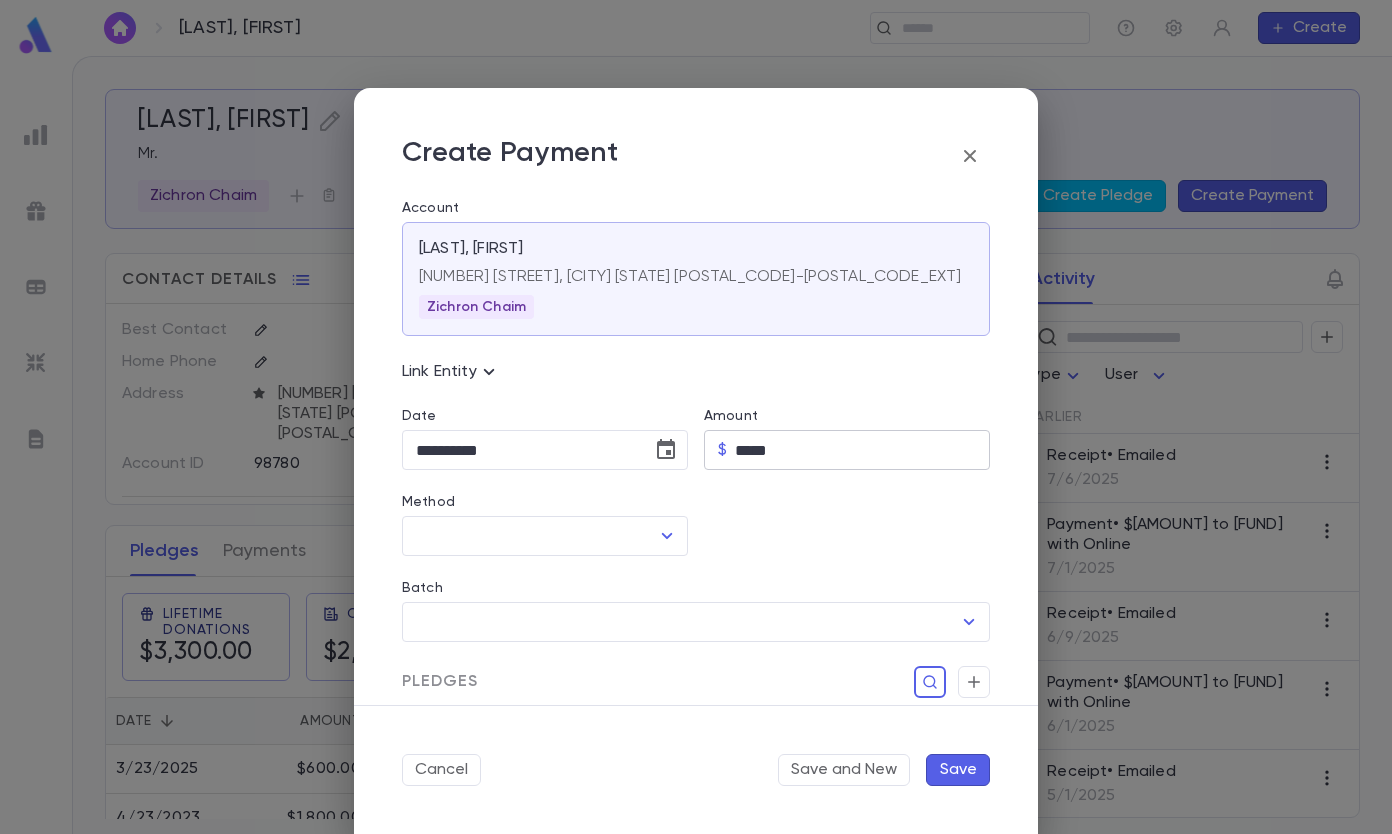 type on "*****" 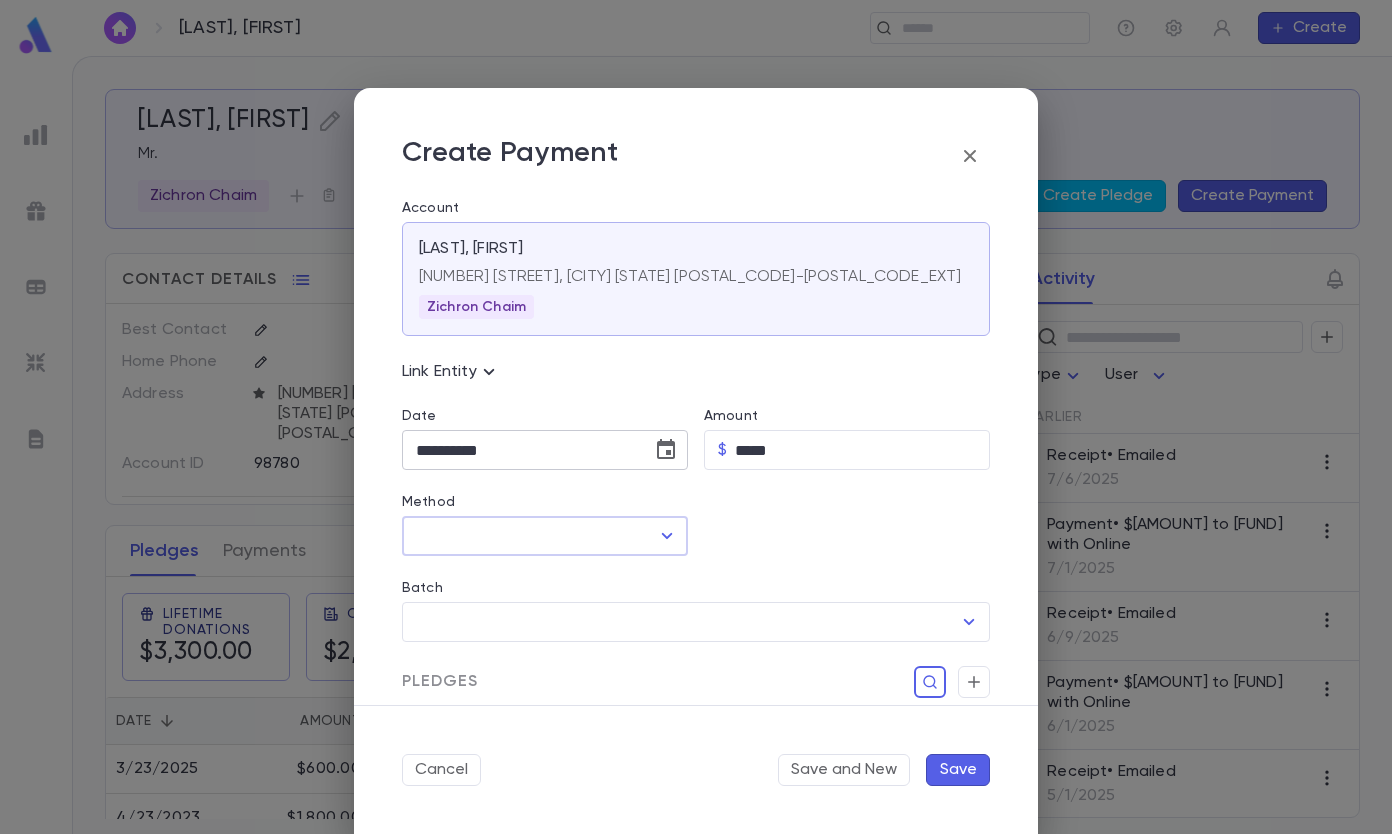 click 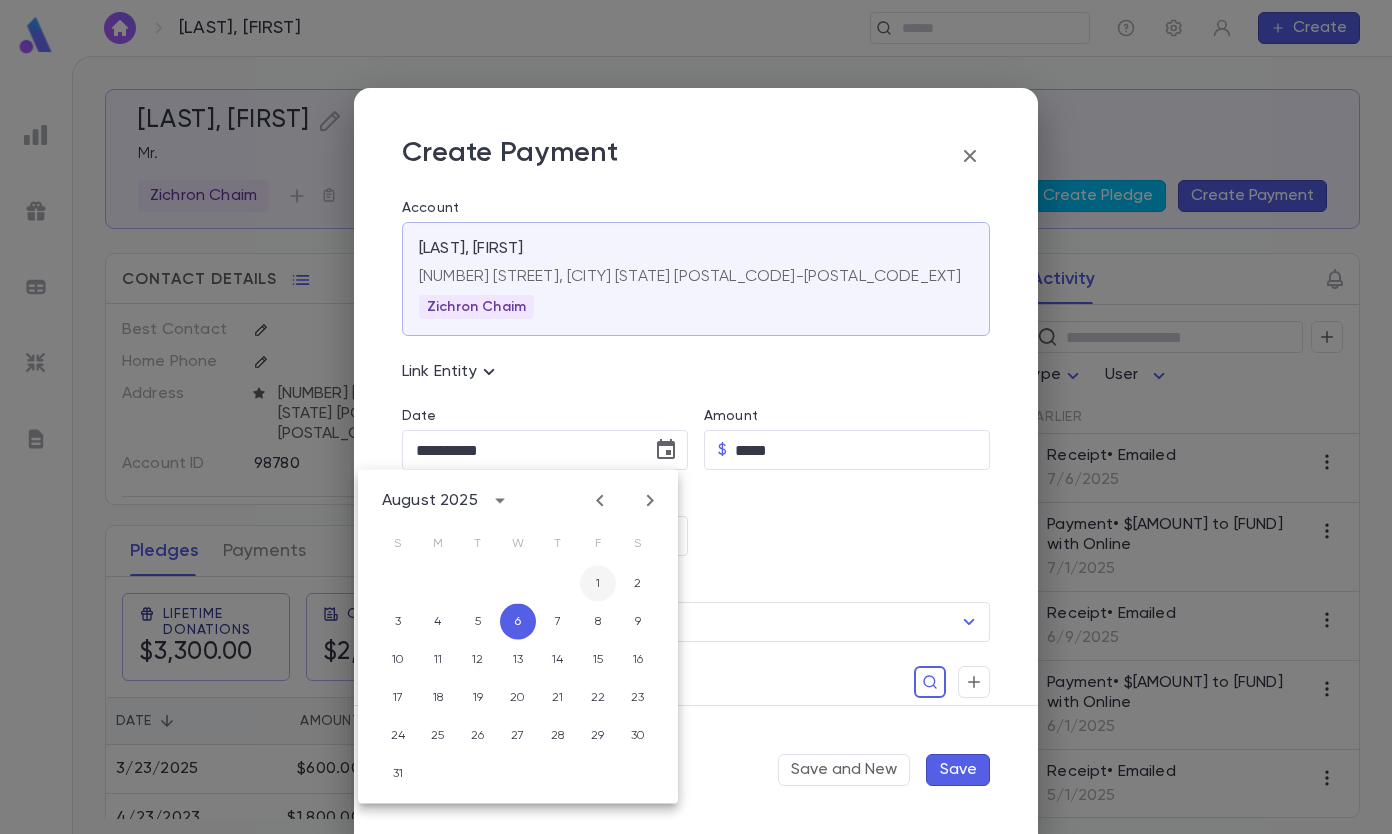 click on "1" at bounding box center (598, 584) 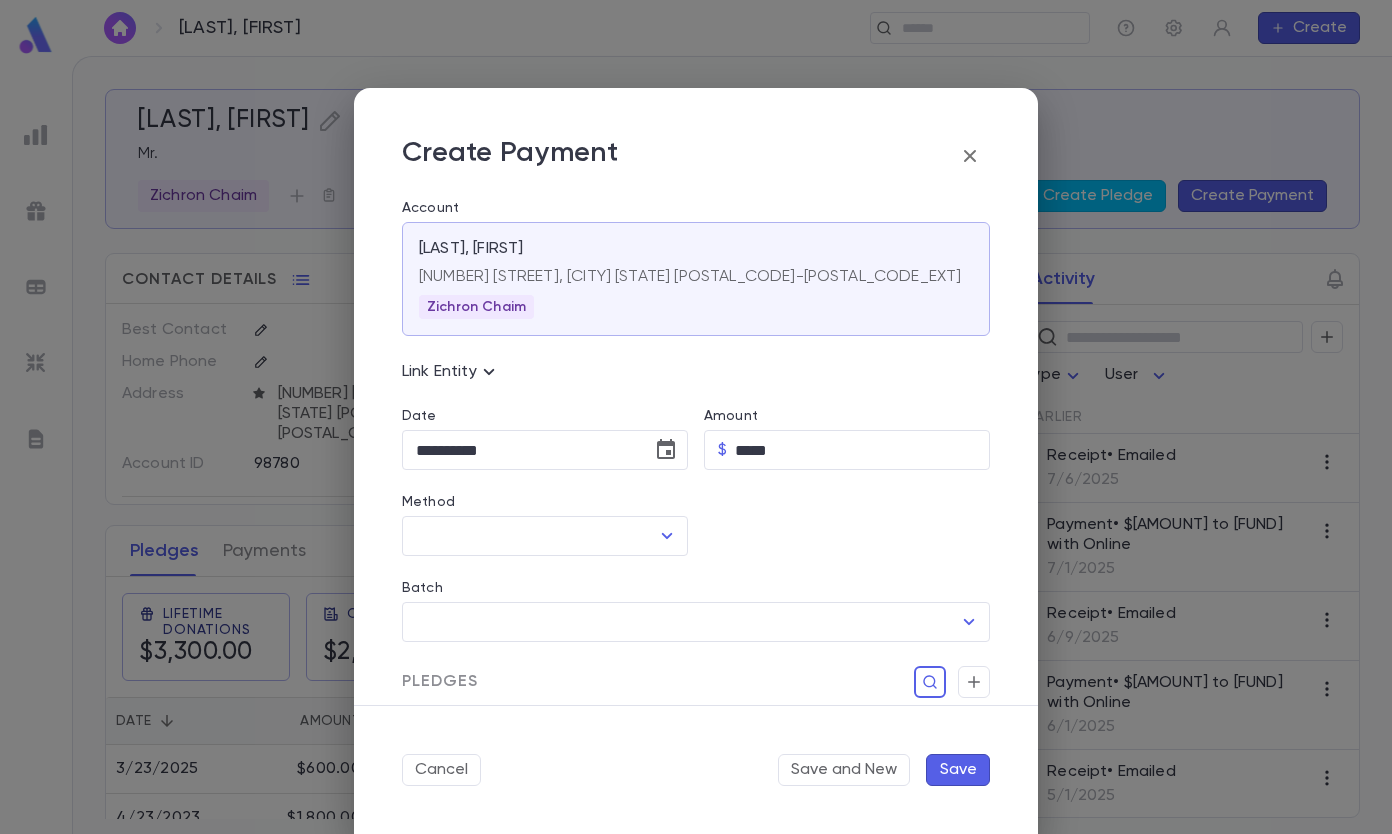 type on "**********" 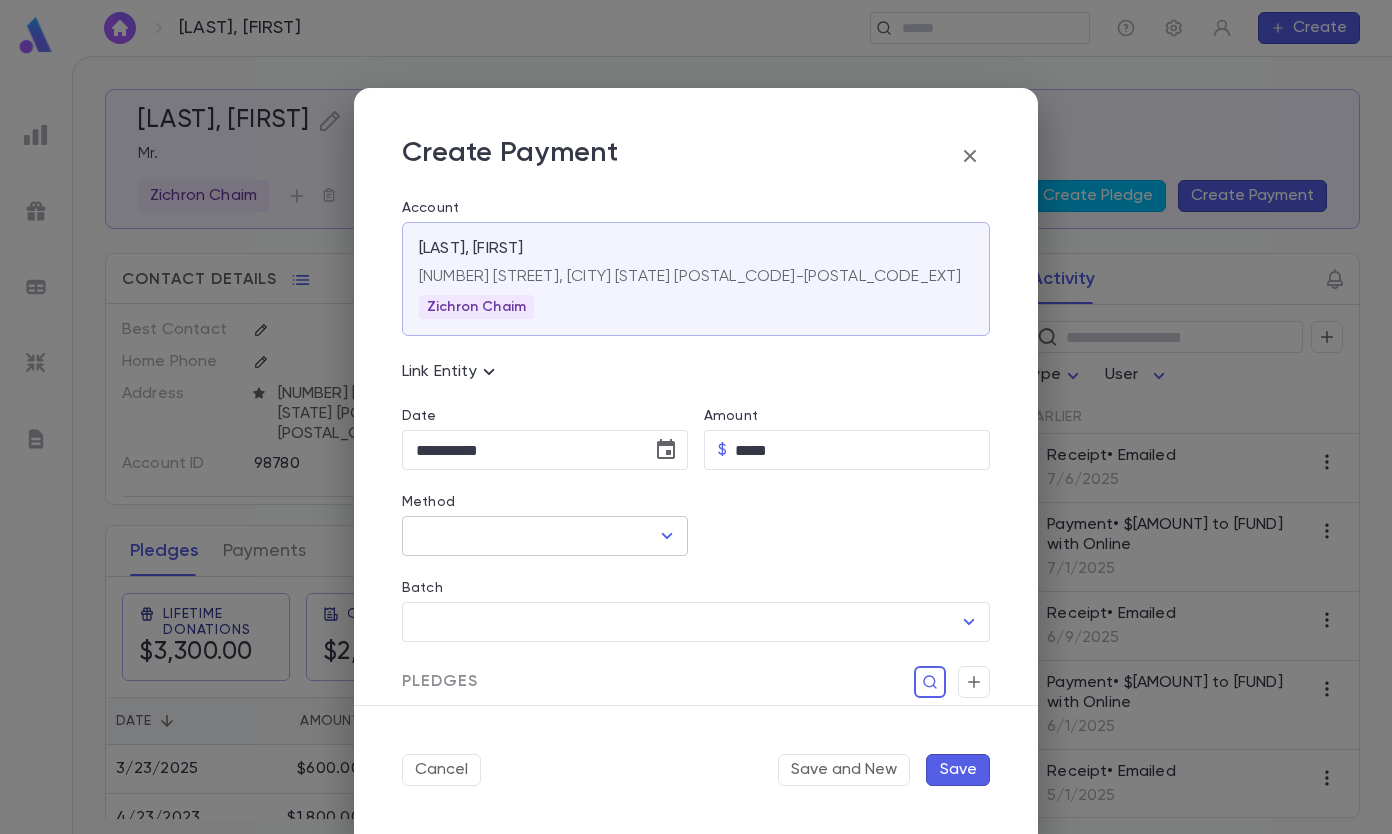 click on "Method" at bounding box center (530, 536) 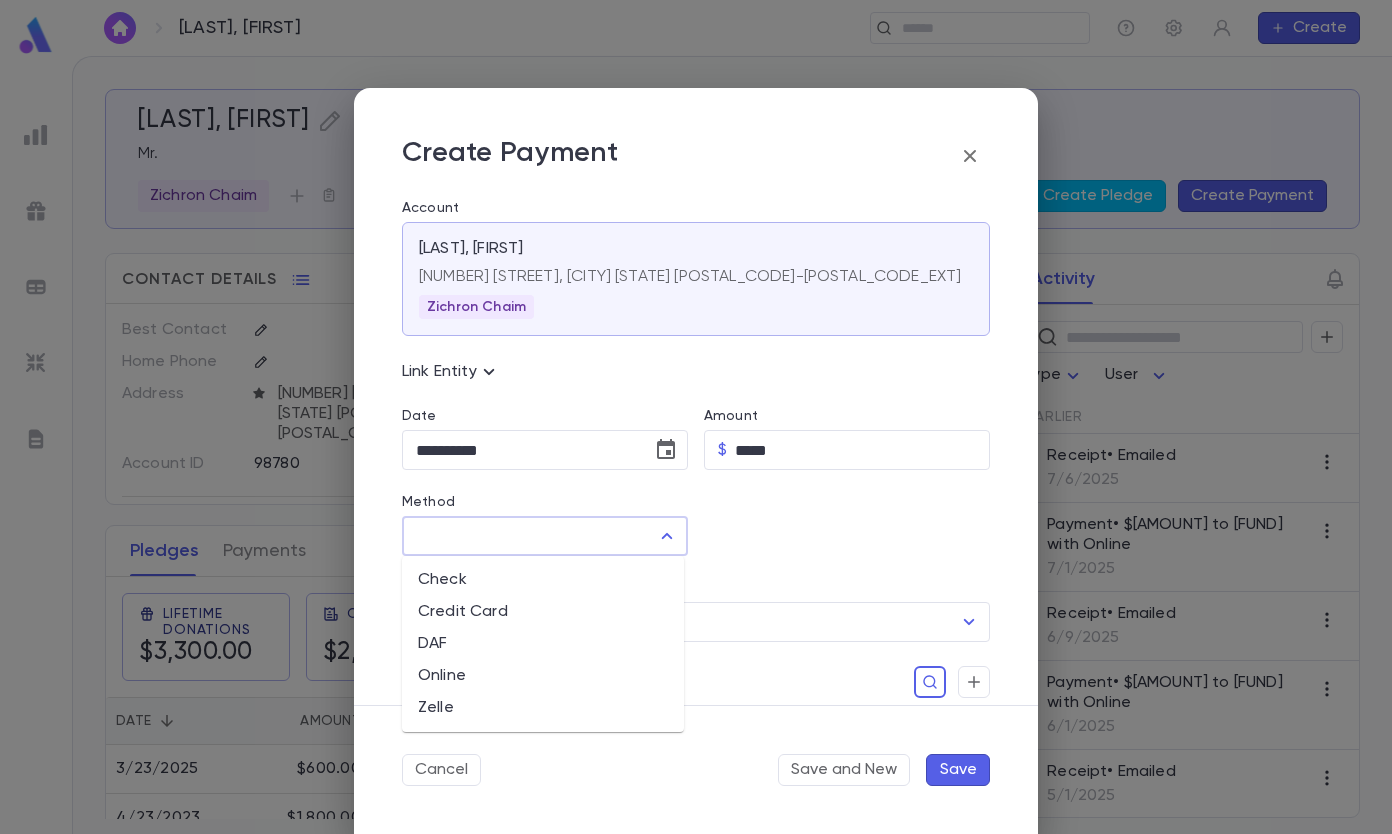 click on "Online" at bounding box center (543, 676) 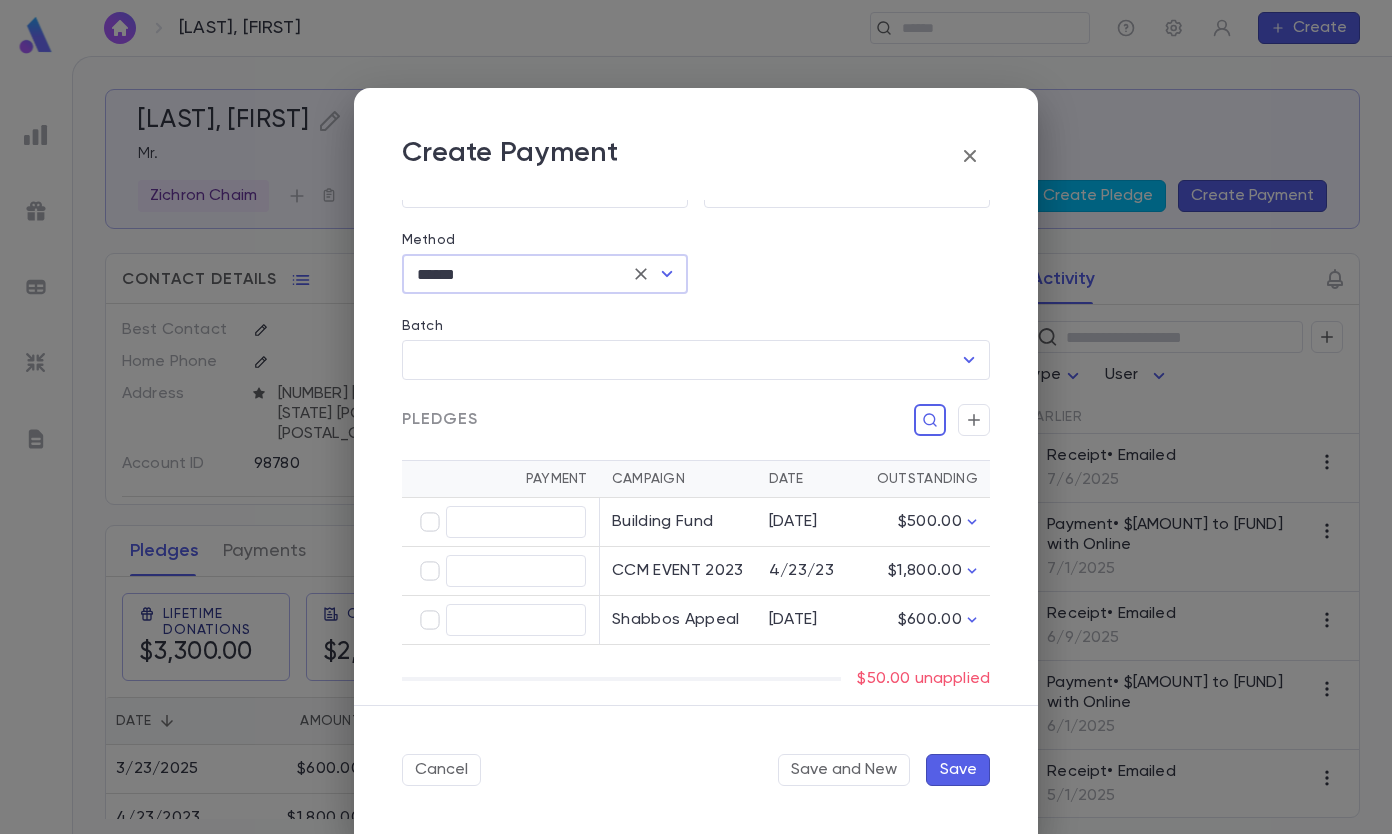 scroll, scrollTop: 300, scrollLeft: 0, axis: vertical 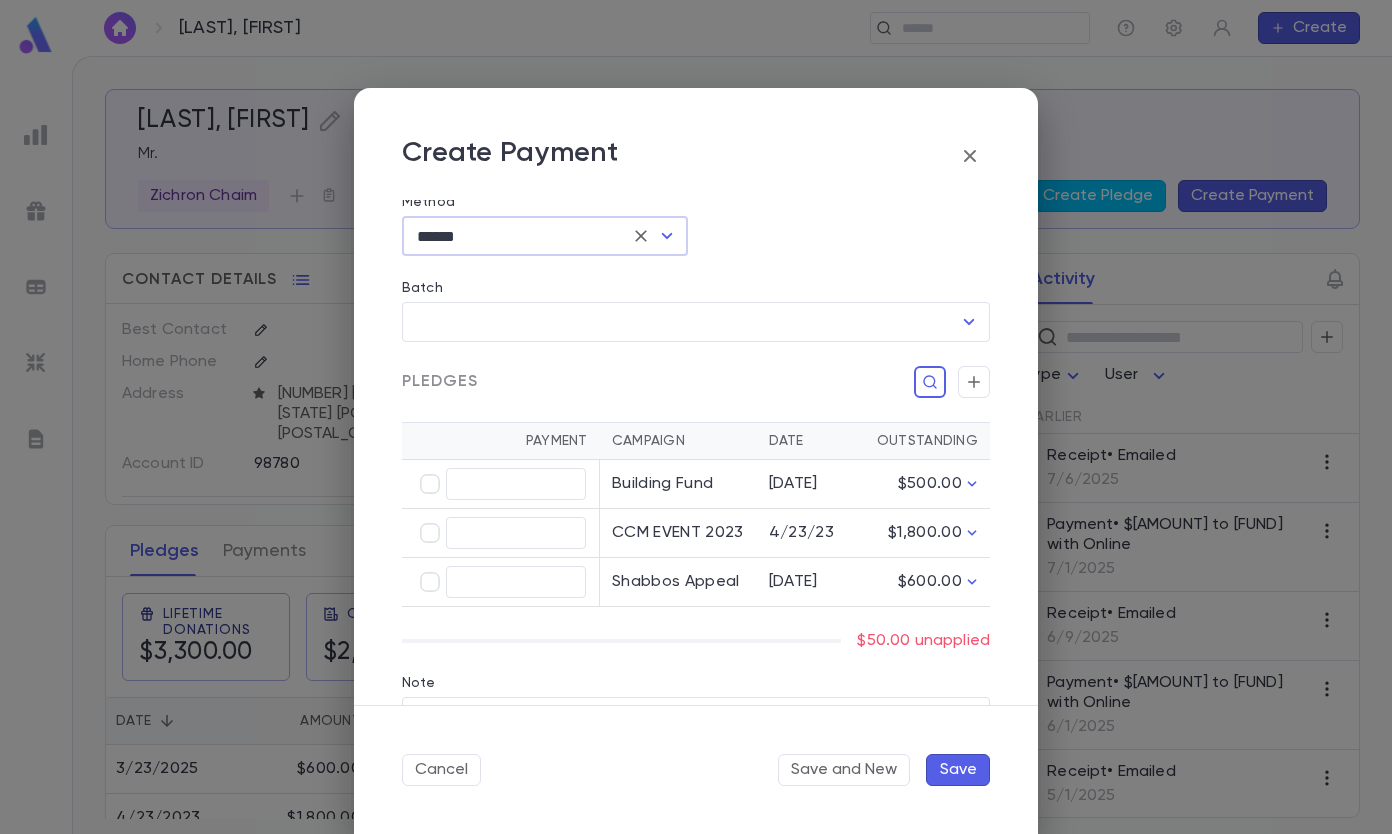 type on "*****" 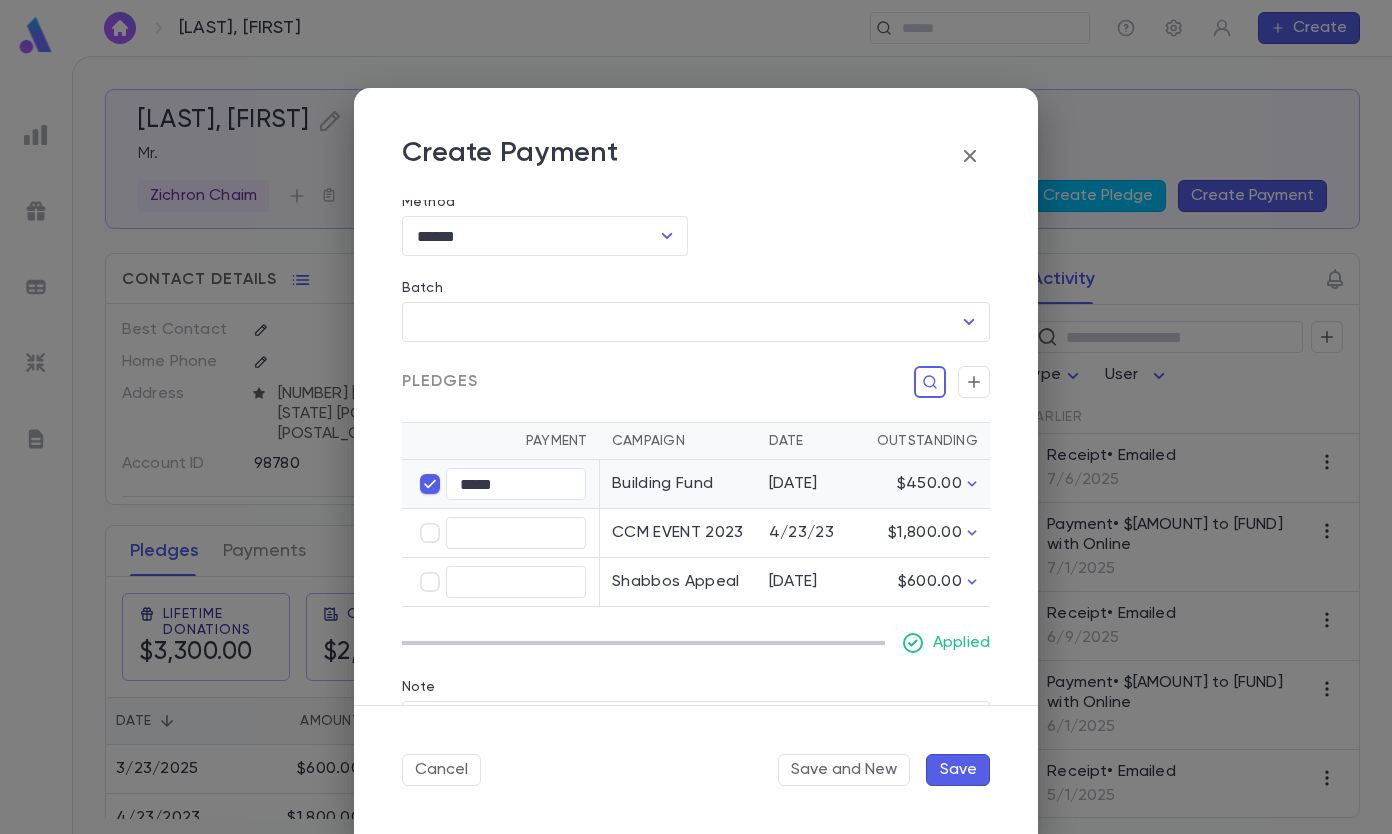 click on "Save" at bounding box center (958, 770) 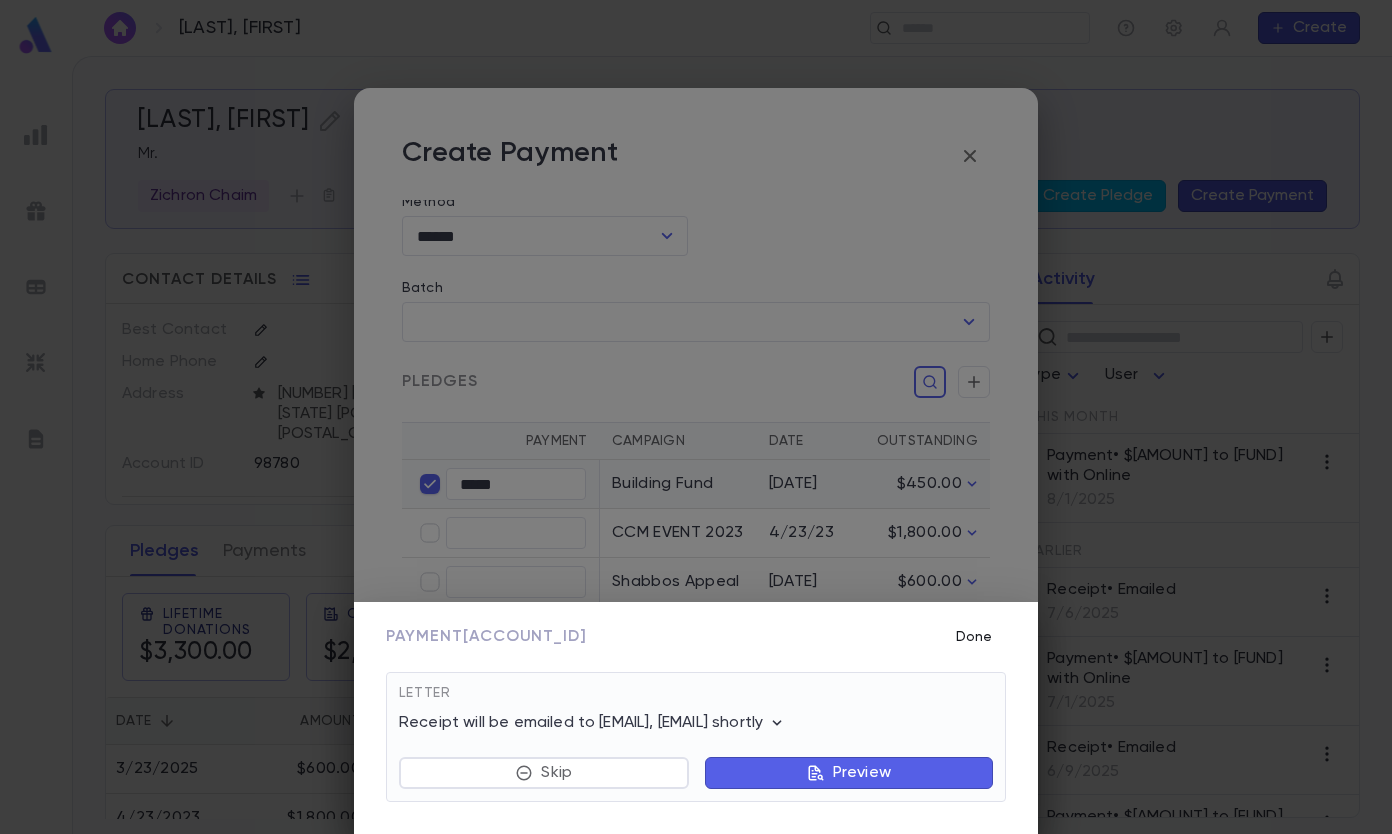 click on "Done" at bounding box center [974, 637] 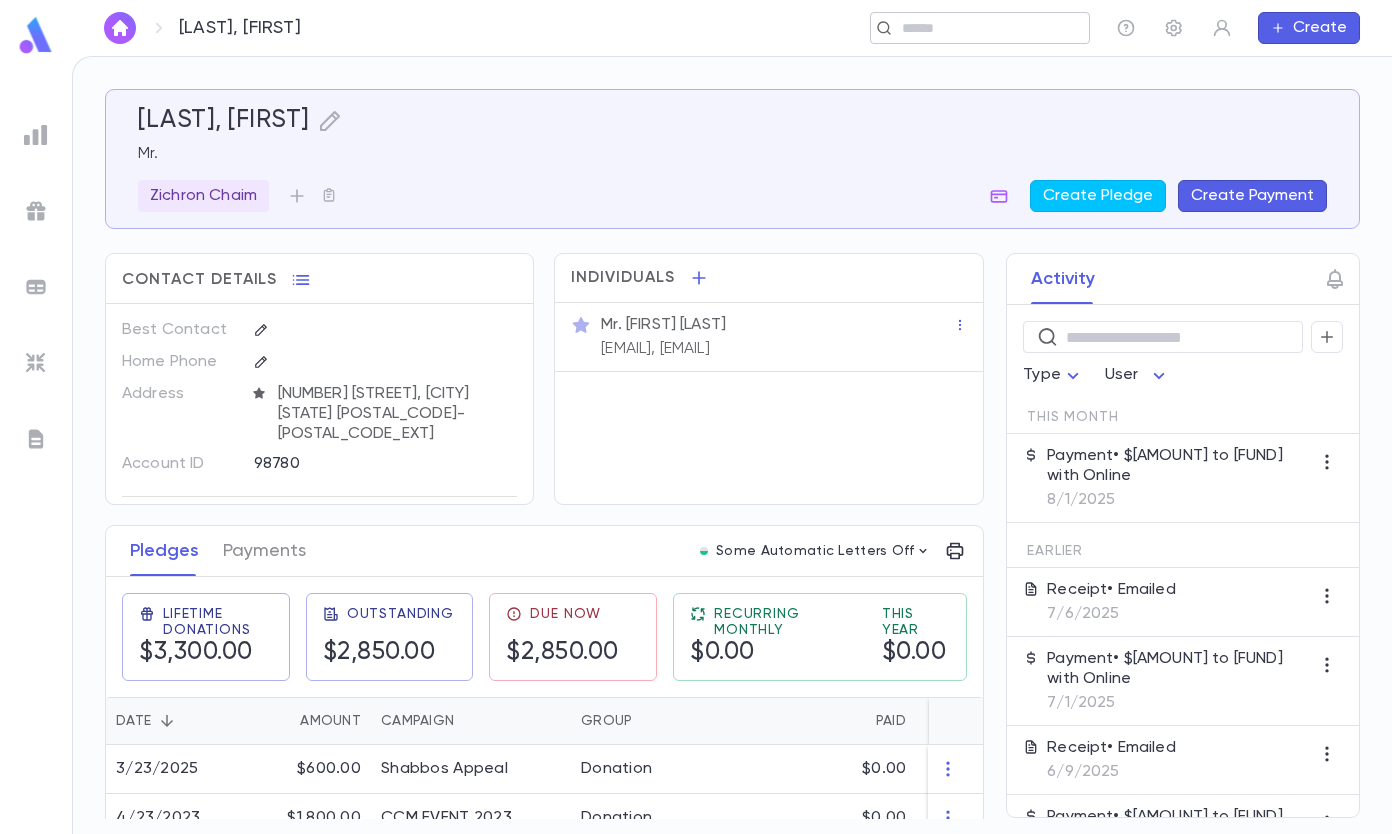 click at bounding box center (973, 28) 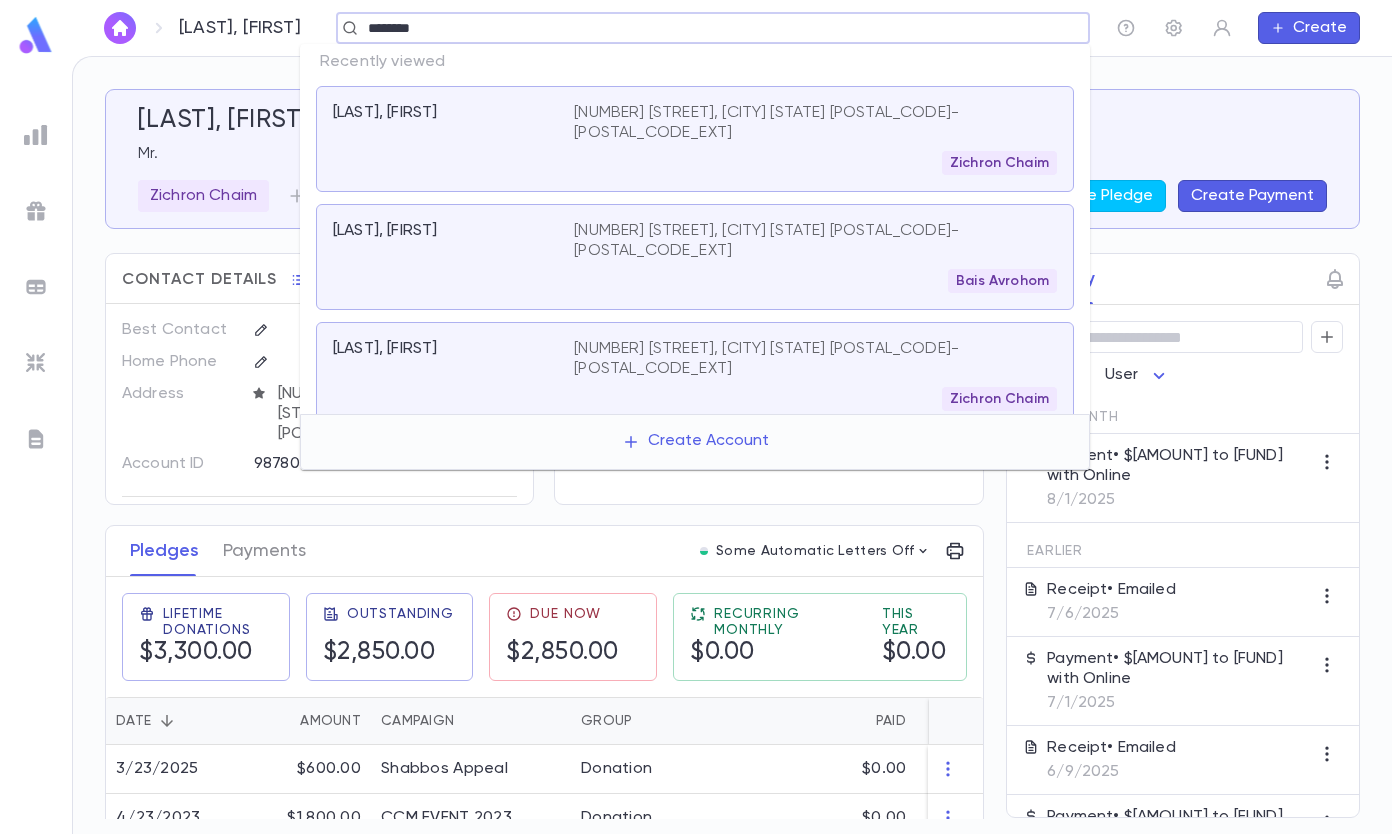 type on "********" 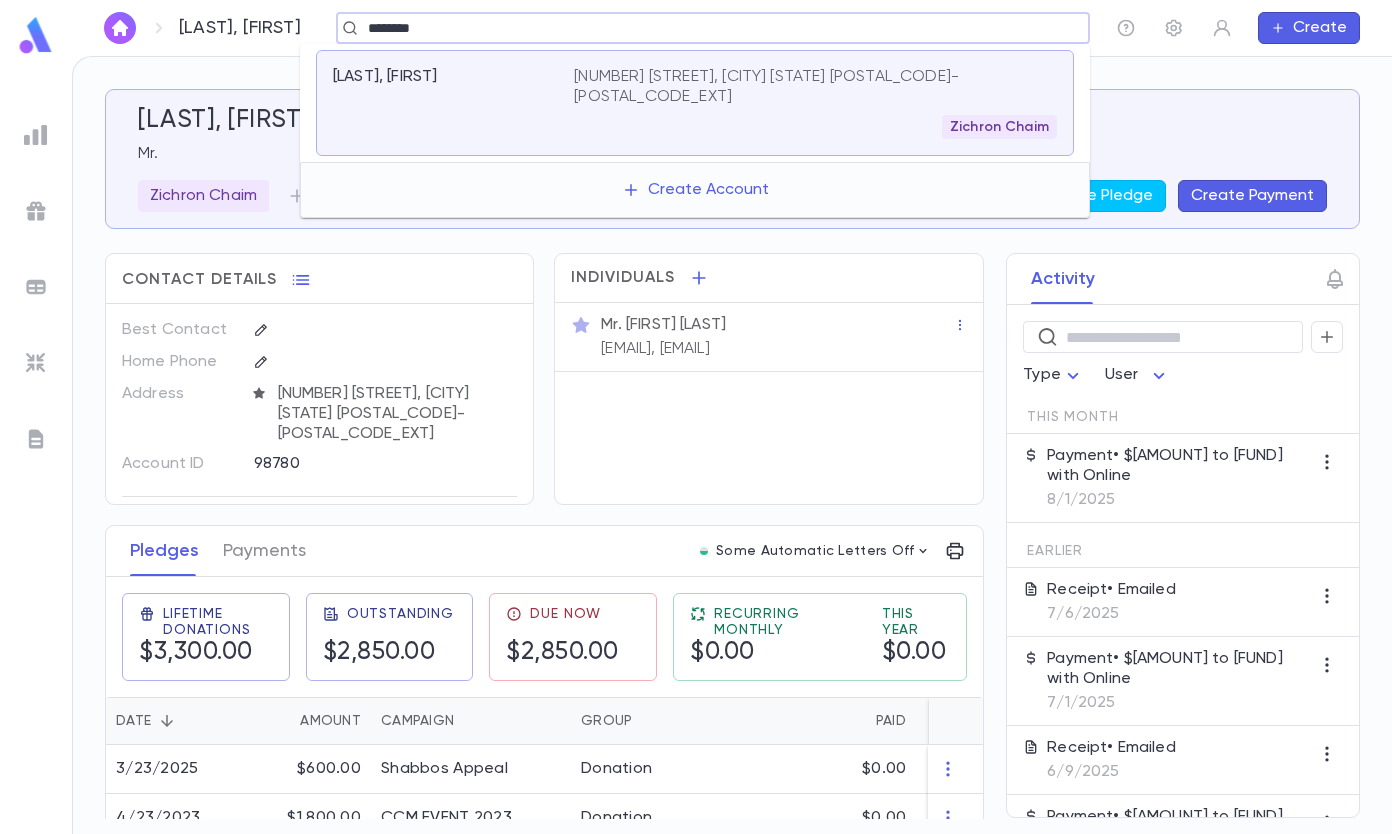 click on "[LAST], [FIRST]" at bounding box center (385, 77) 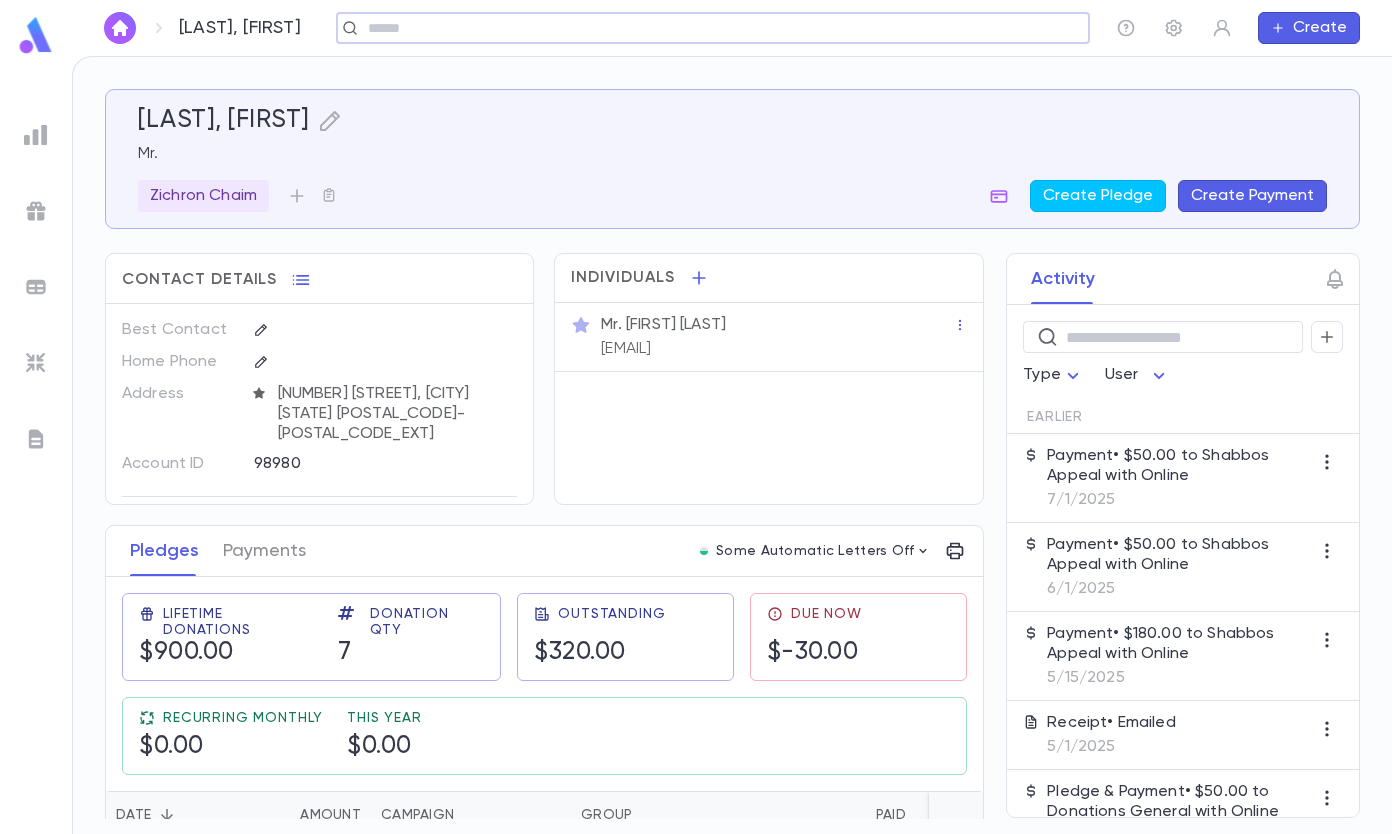 click on "Create Payment" at bounding box center [1252, 196] 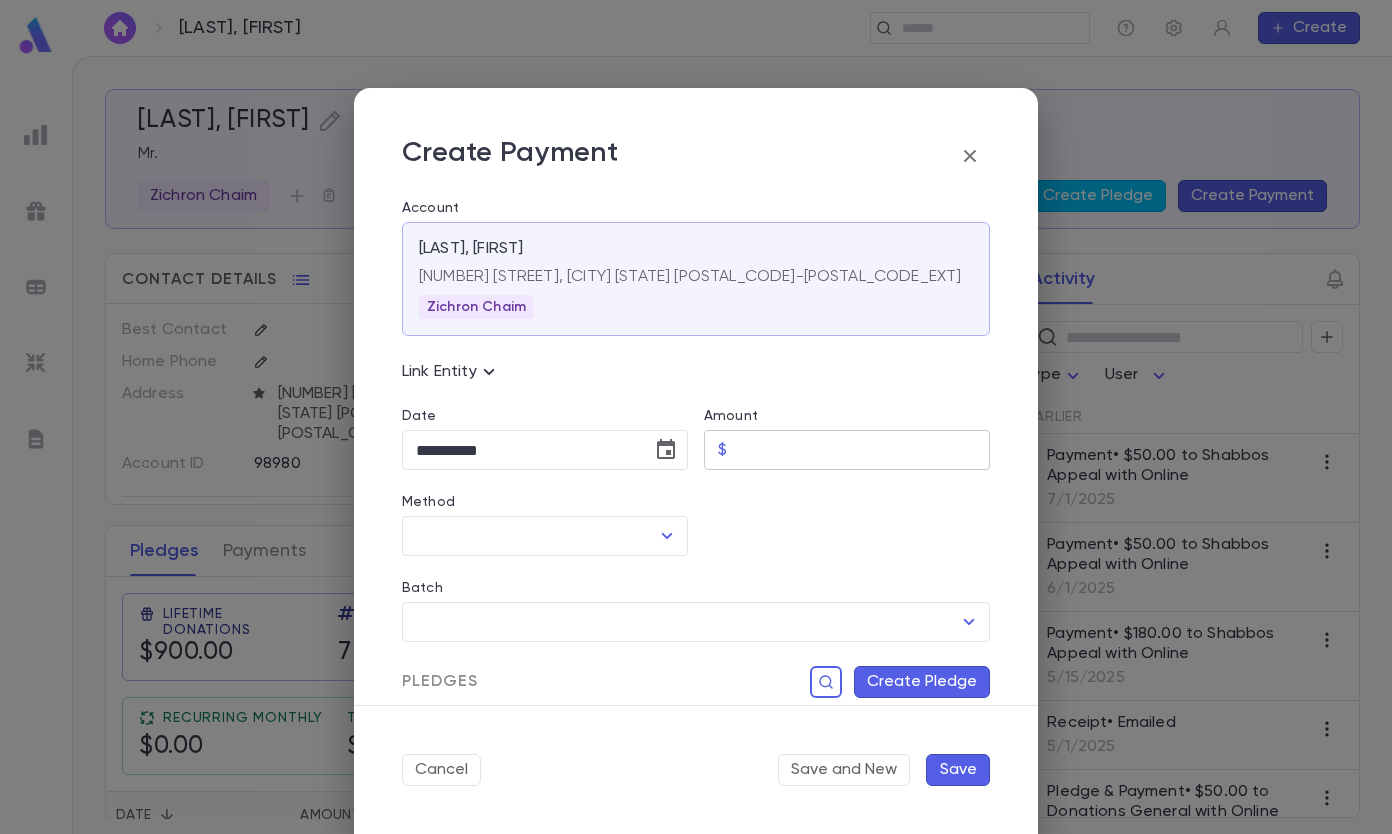 click on "Amount" at bounding box center (862, 450) 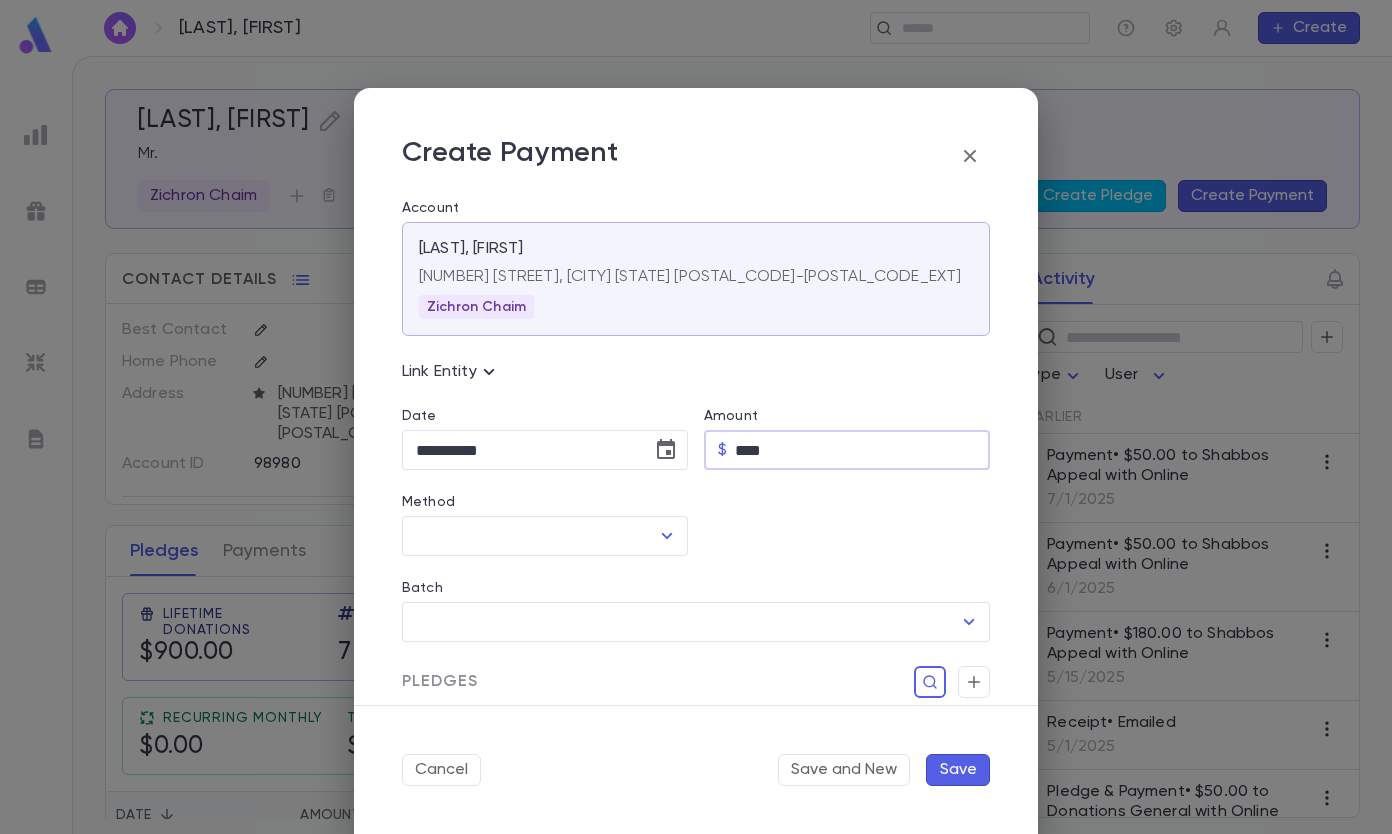 type on "*****" 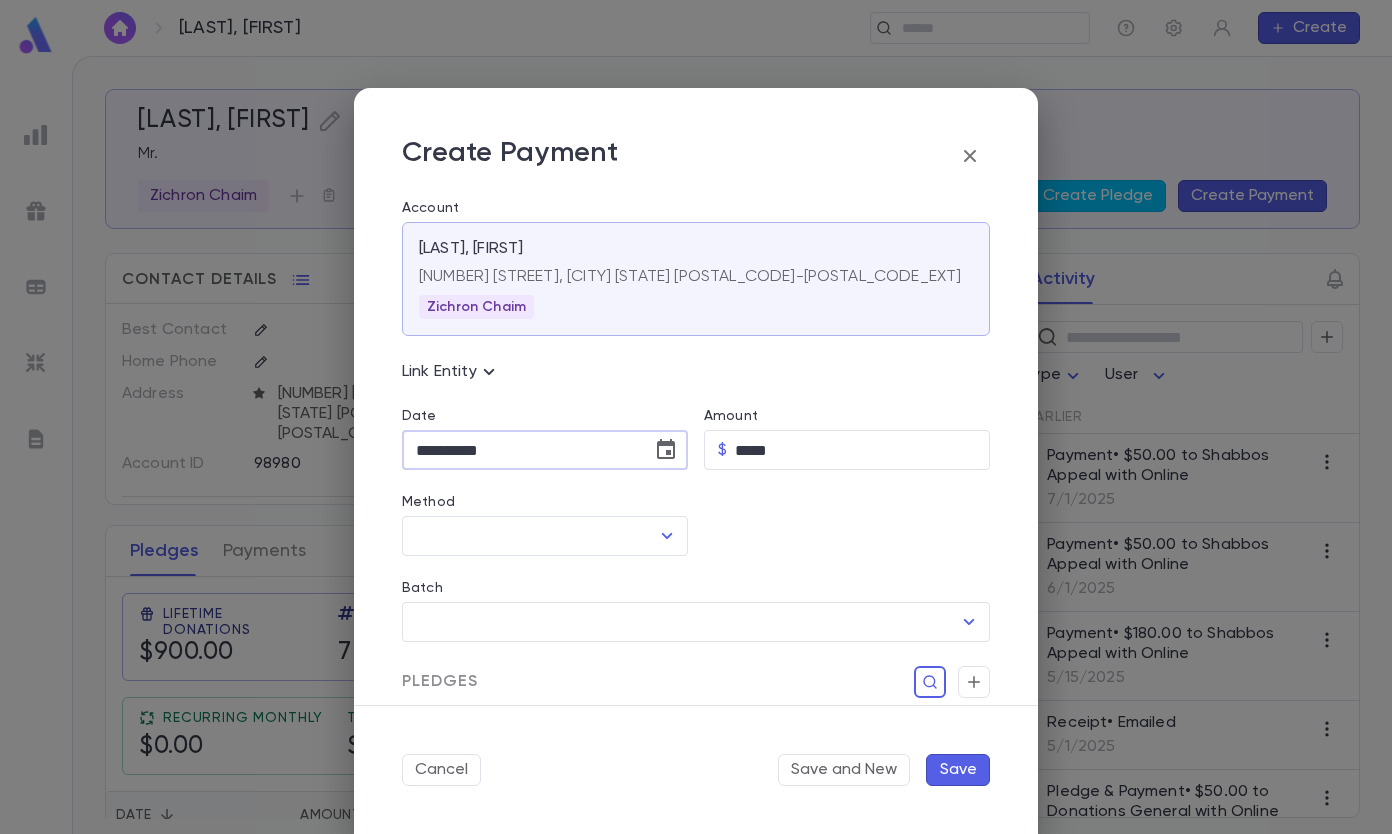 click on "**********" at bounding box center (520, 450) 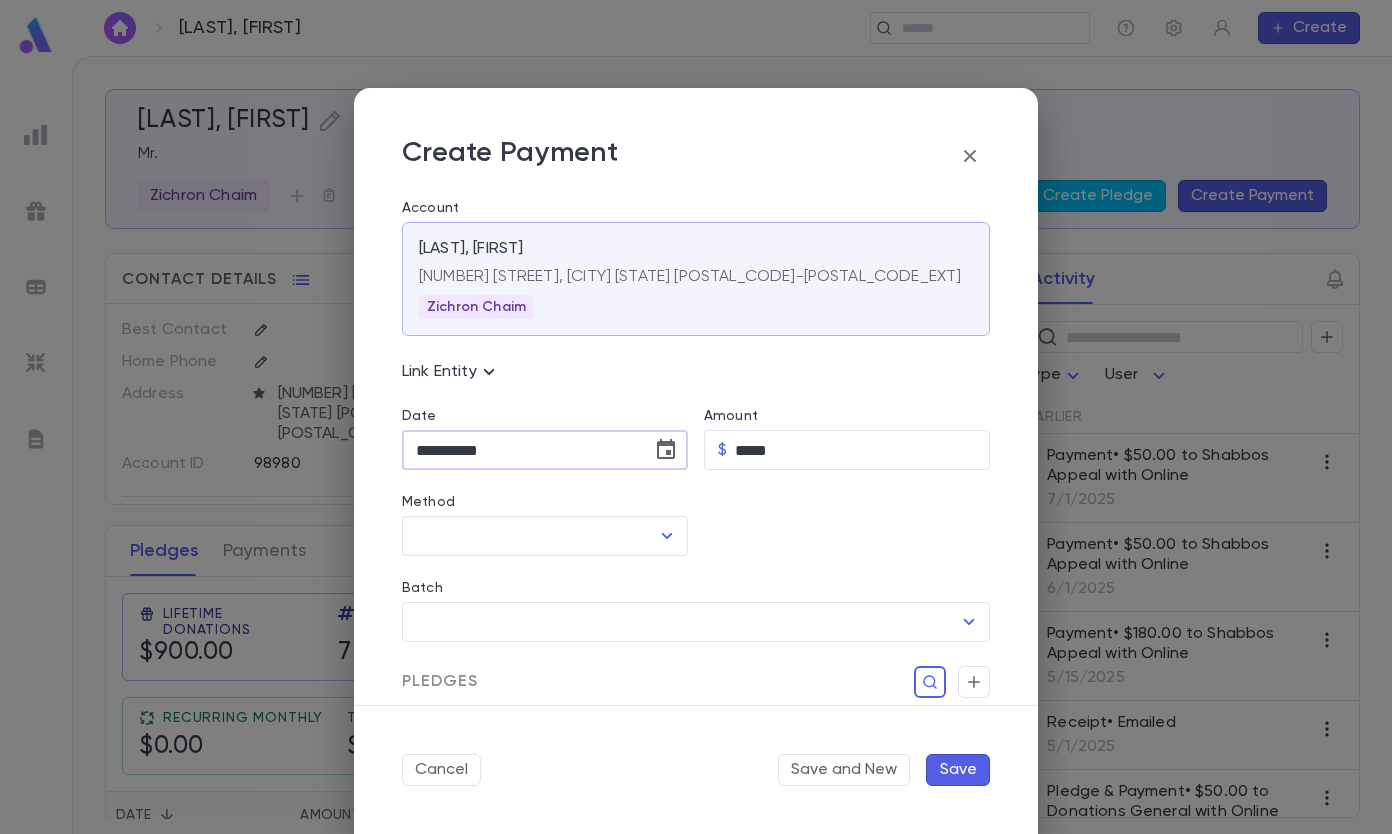 click 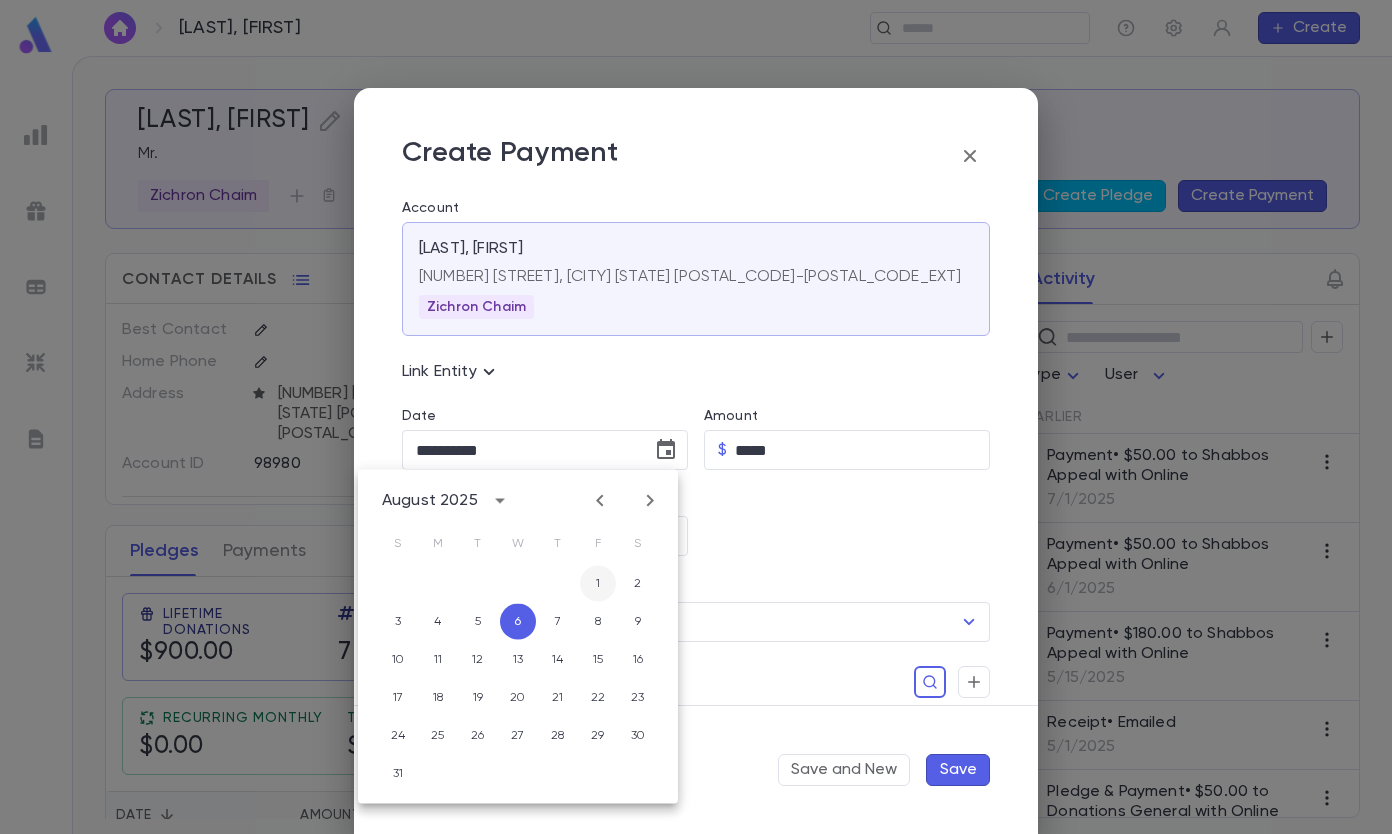 click on "1" at bounding box center [598, 584] 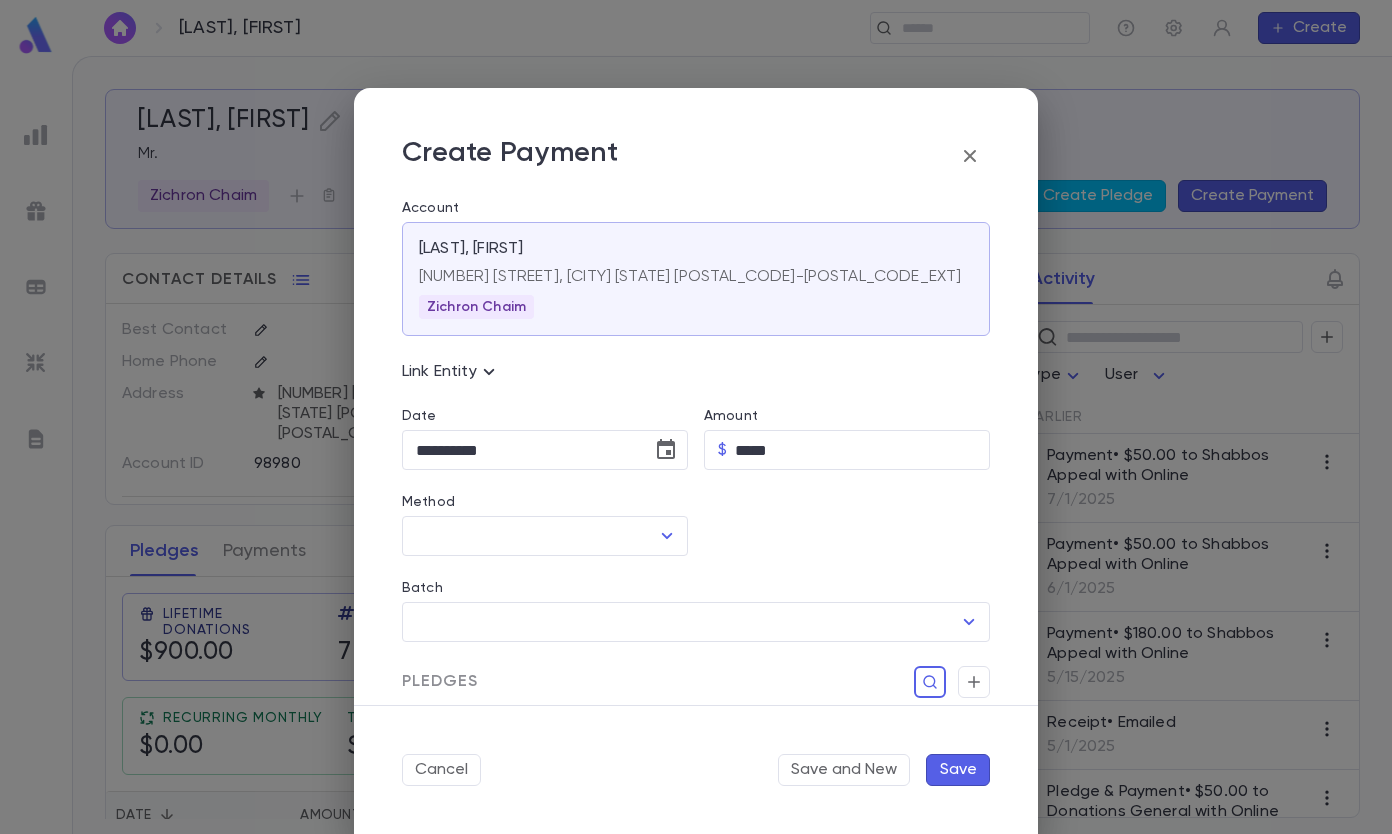 click at bounding box center (839, 513) 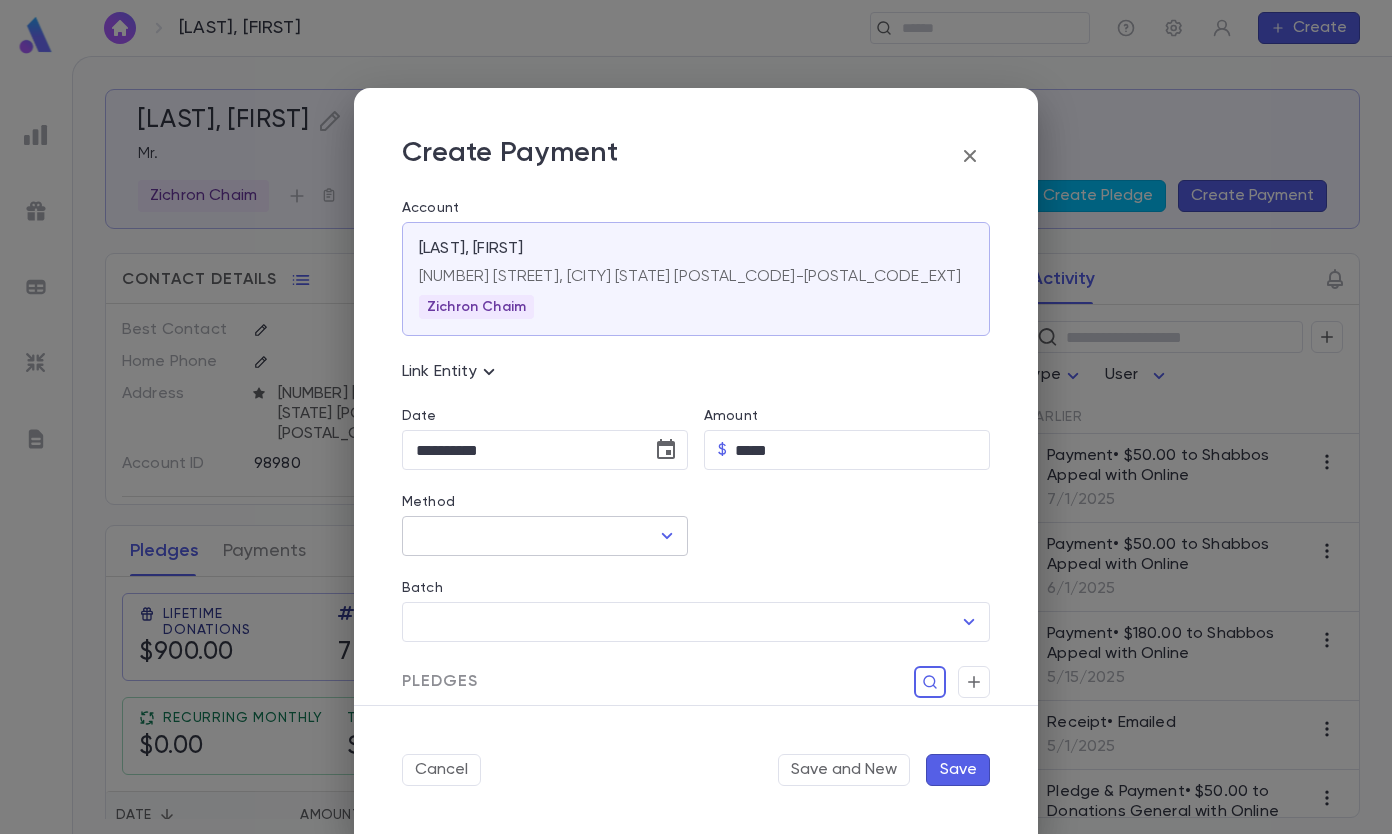 click on "Method" at bounding box center [530, 536] 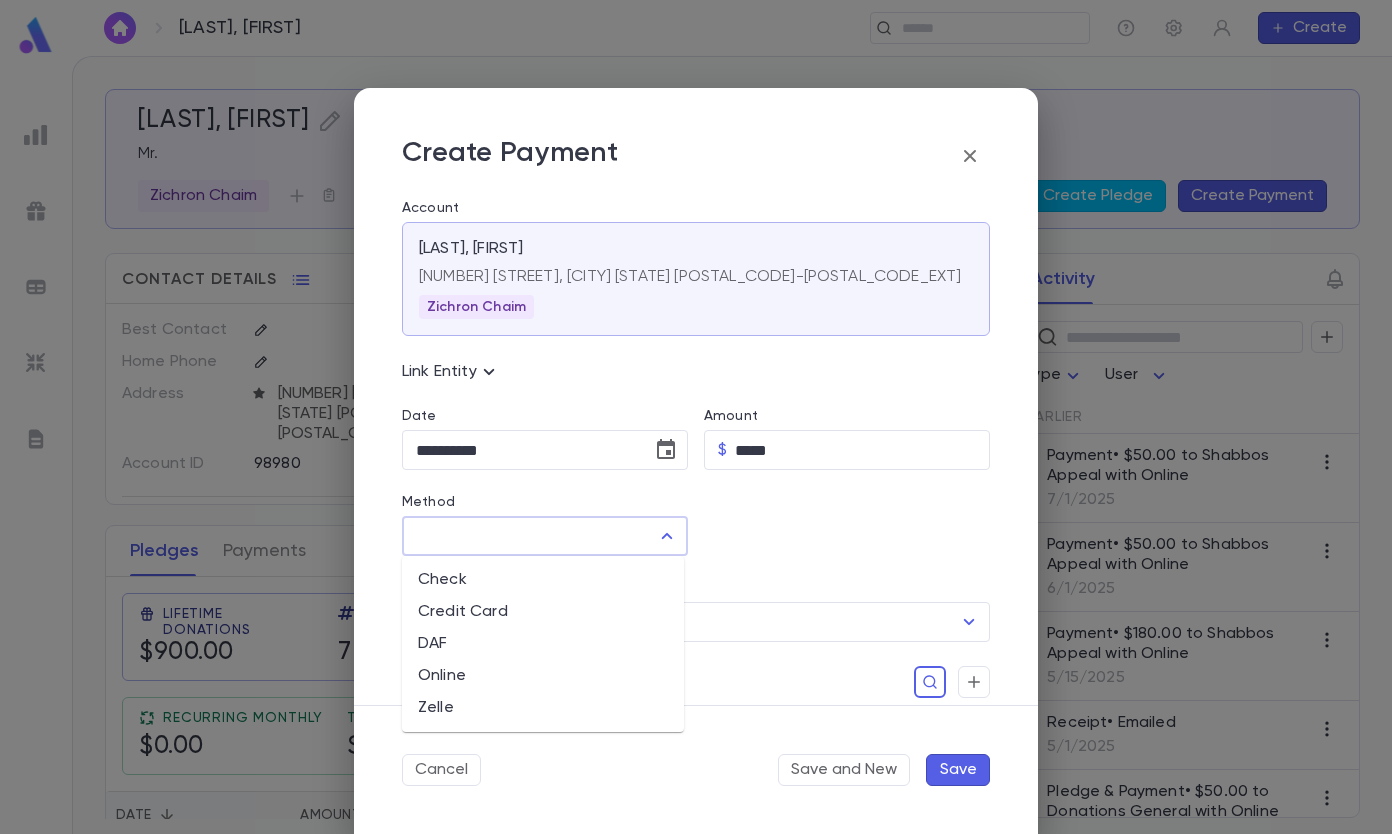 click on "Credit Card" at bounding box center [543, 612] 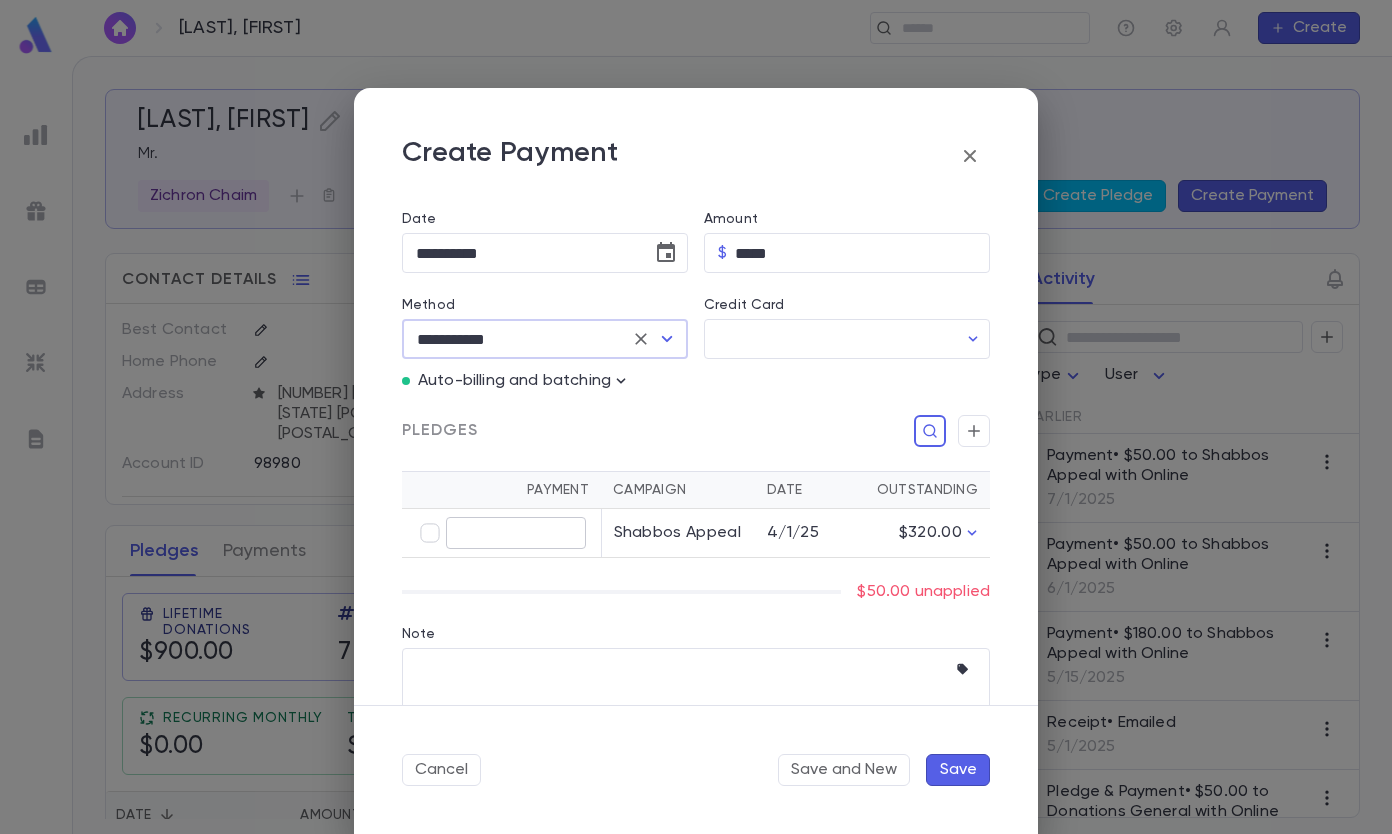 scroll, scrollTop: 269, scrollLeft: 0, axis: vertical 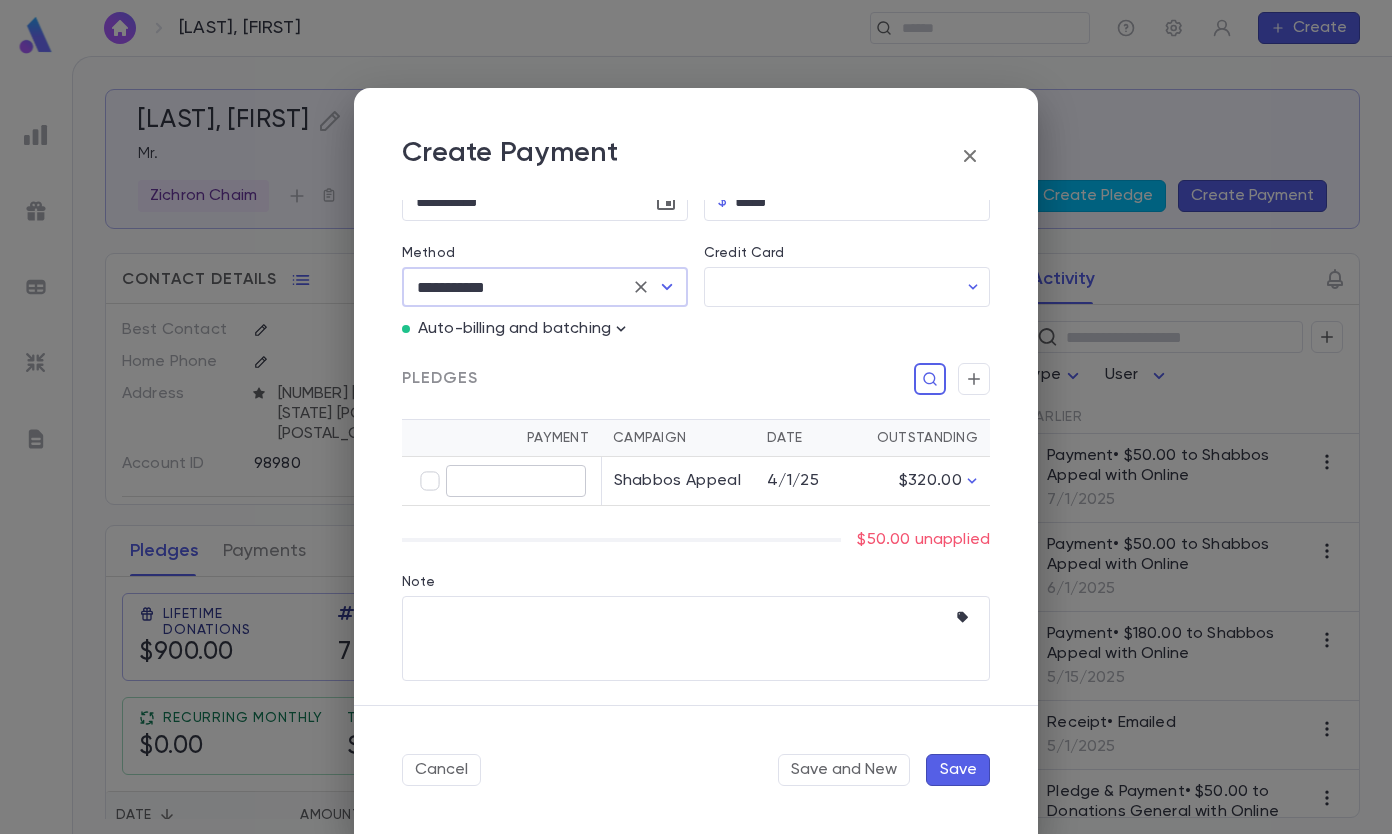 type on "*****" 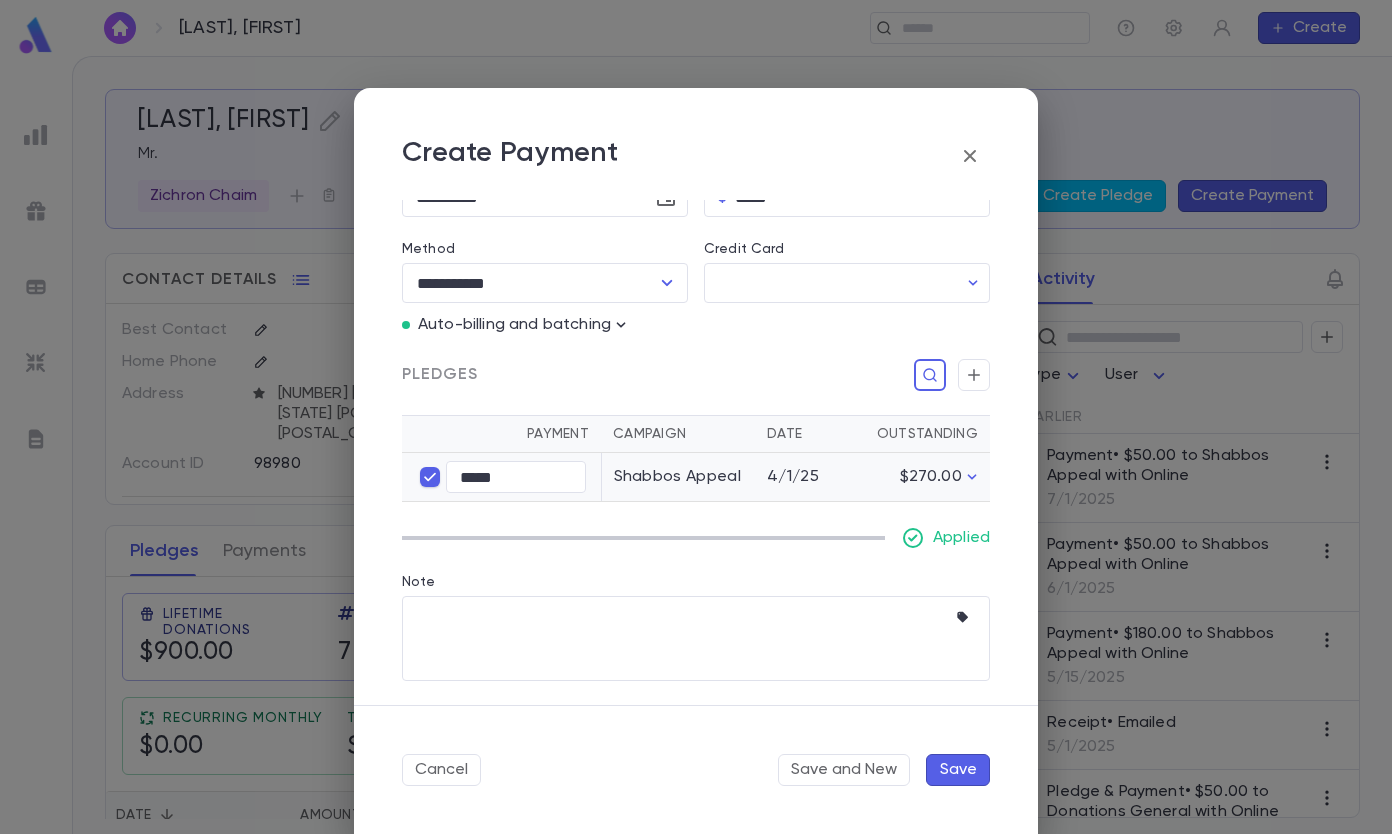 click on "Save" at bounding box center [958, 770] 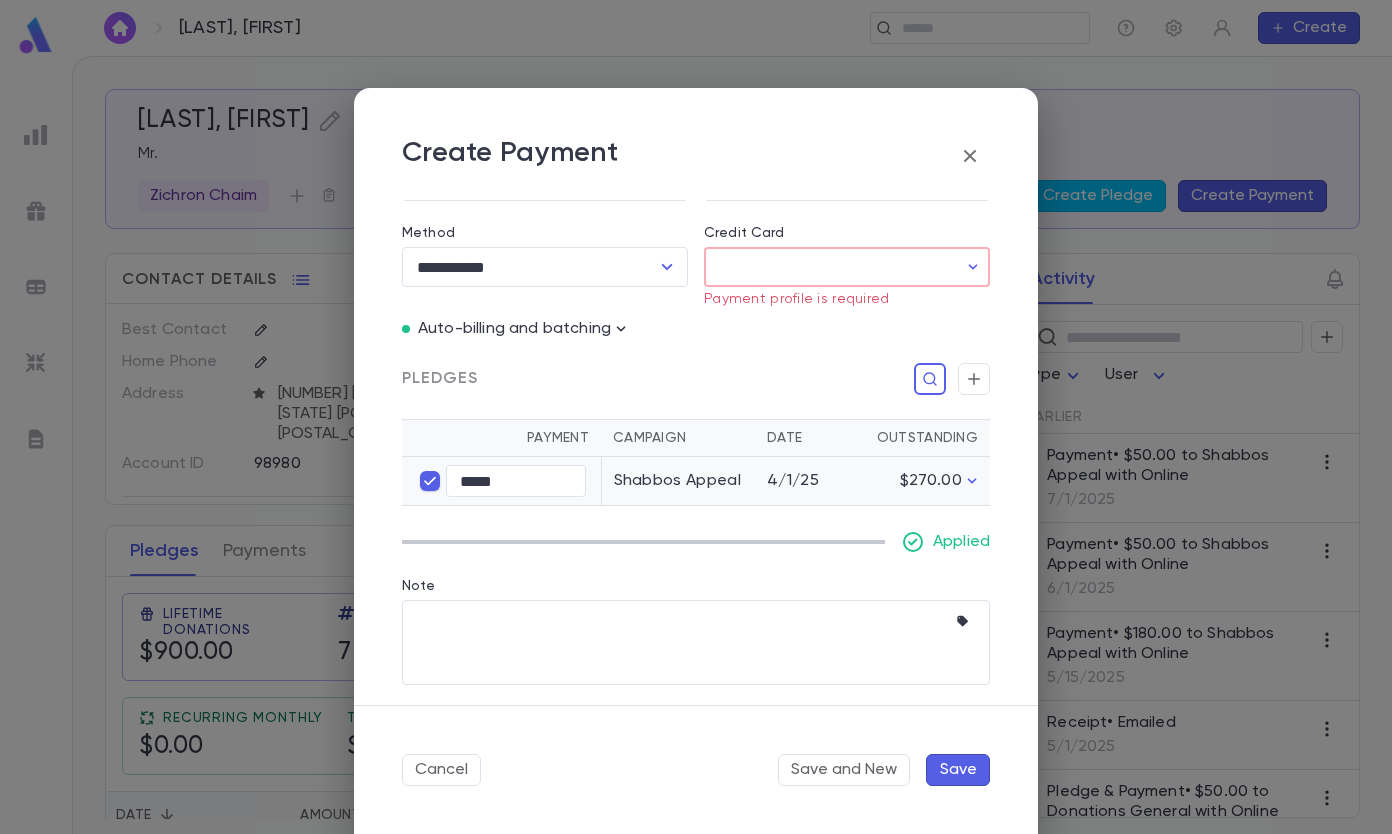 click on "Credit Card" at bounding box center (830, 267) 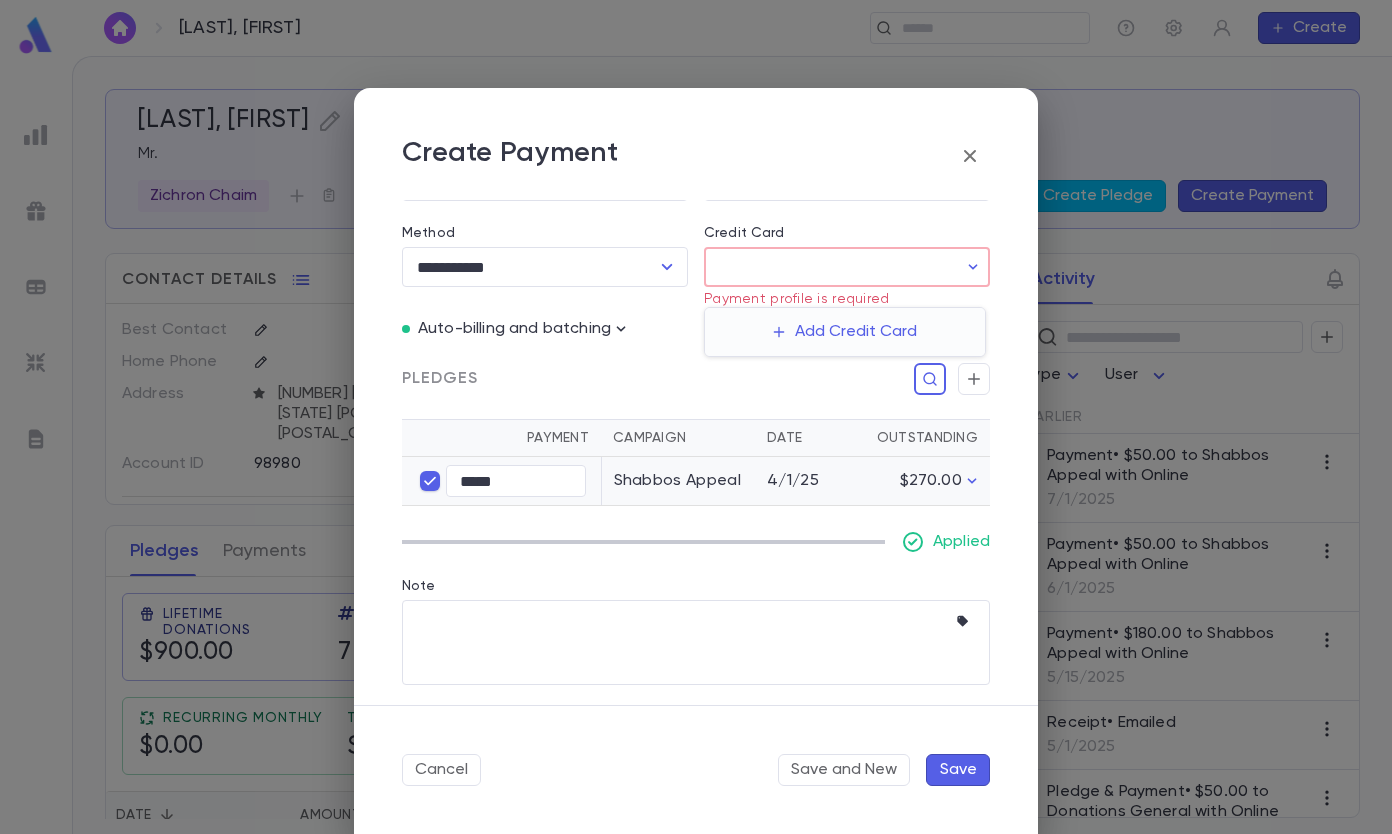 click at bounding box center [696, 417] 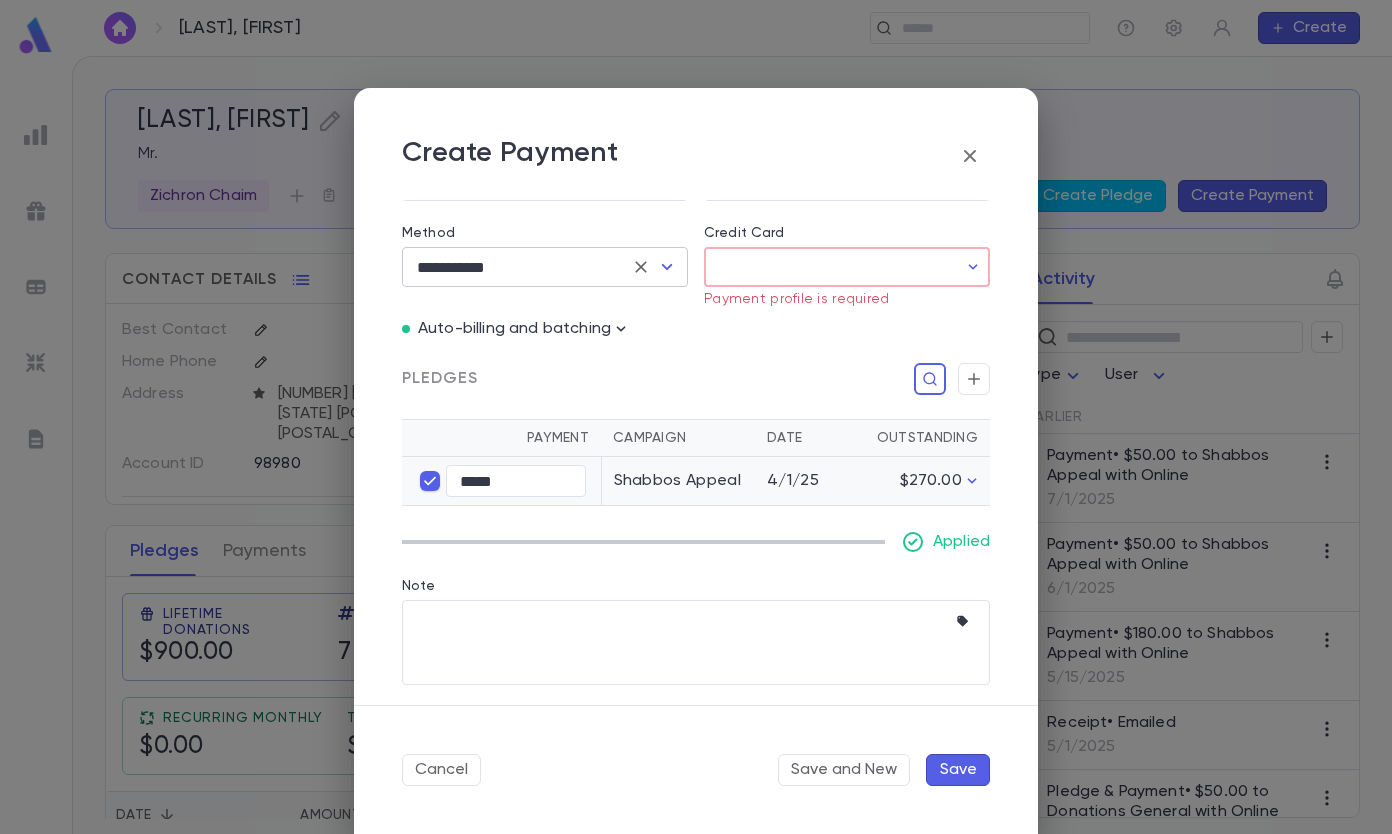 click 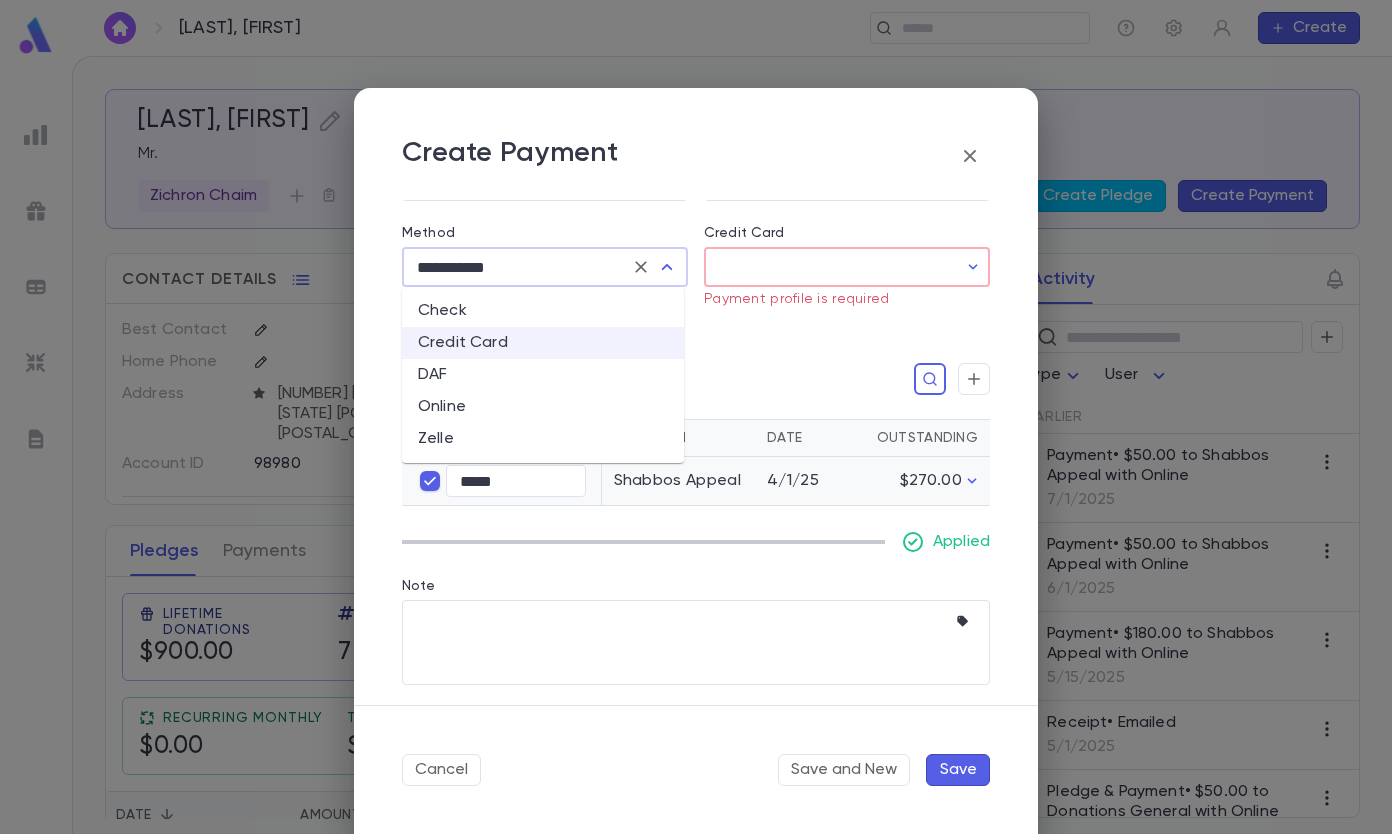 click on "Online" at bounding box center [543, 407] 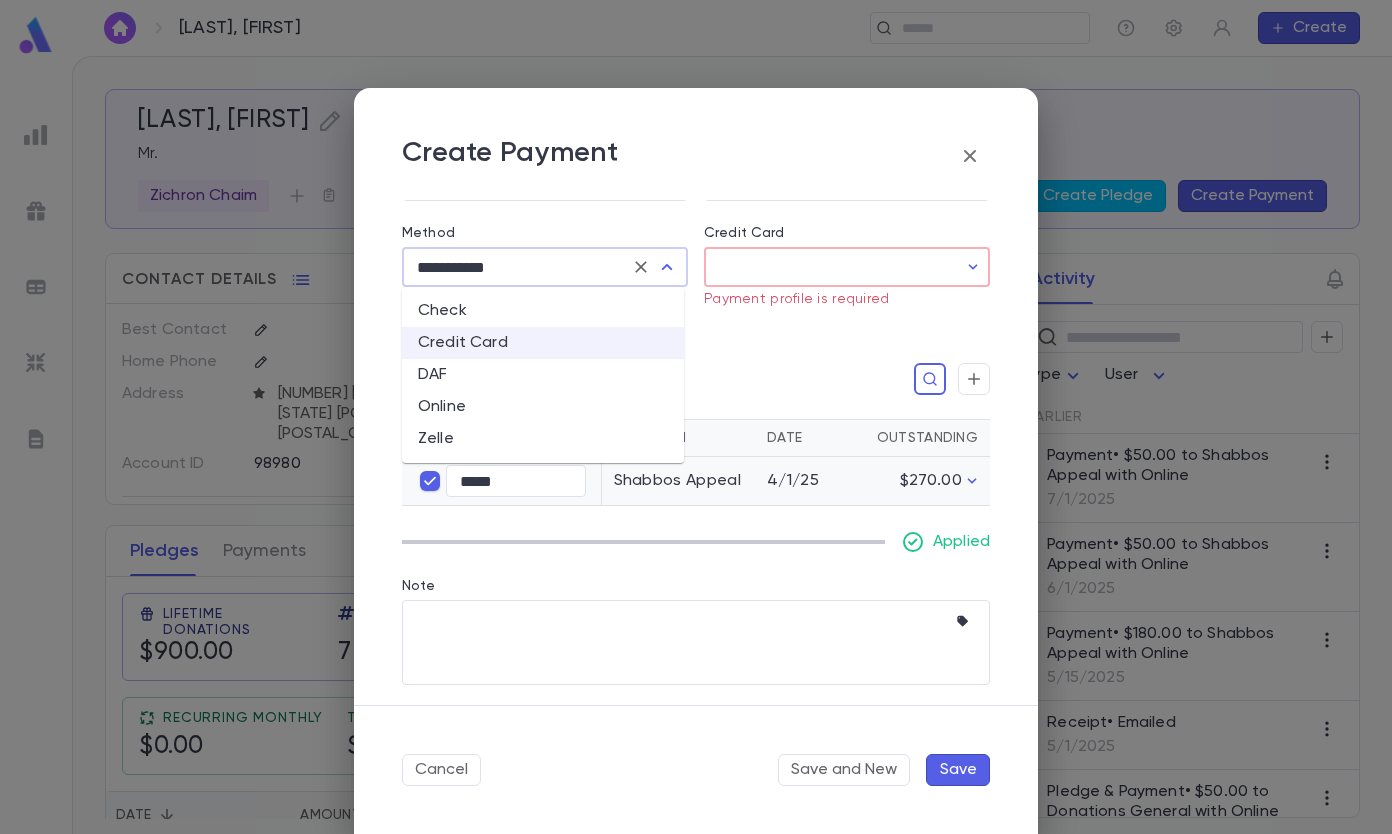 type on "******" 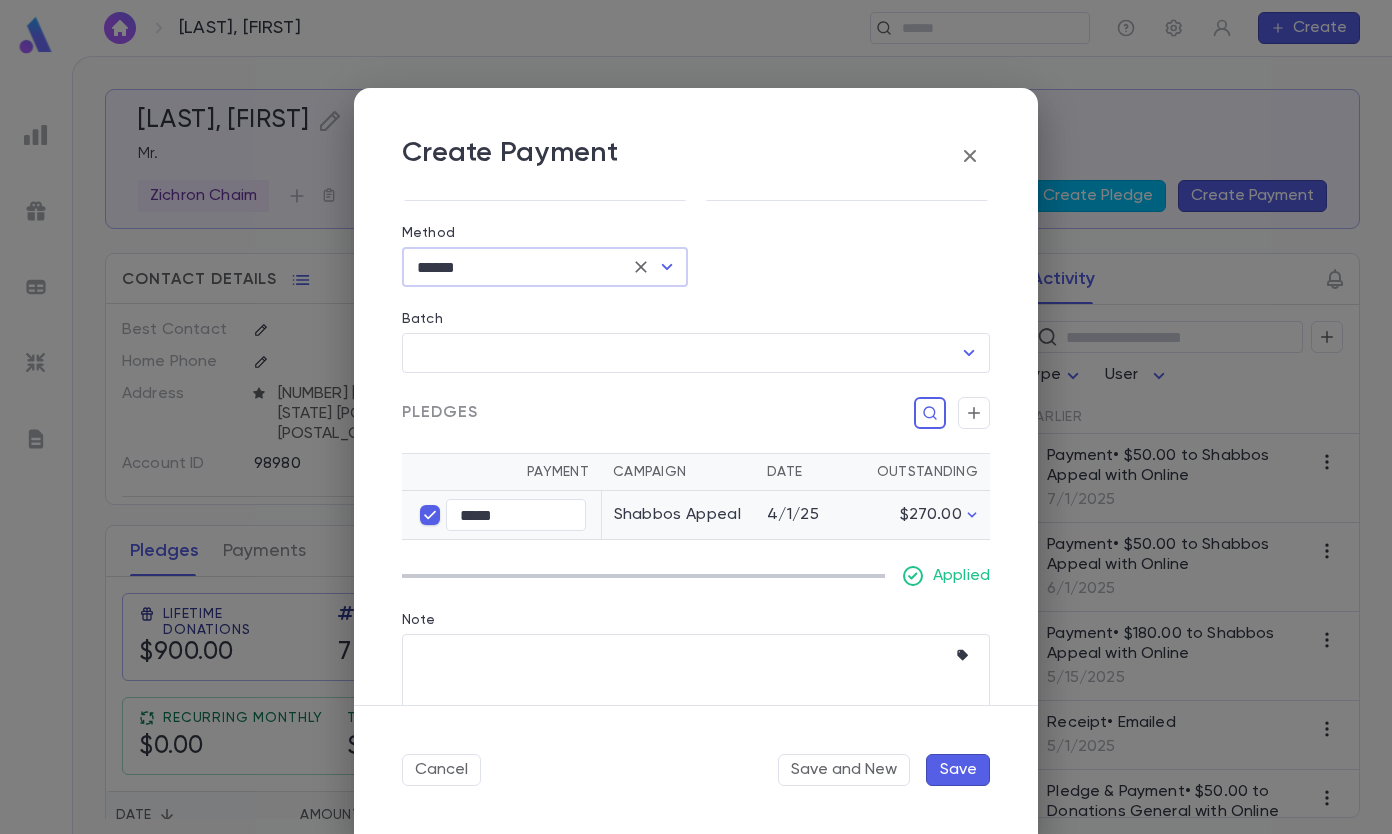 click on "Save" at bounding box center (958, 770) 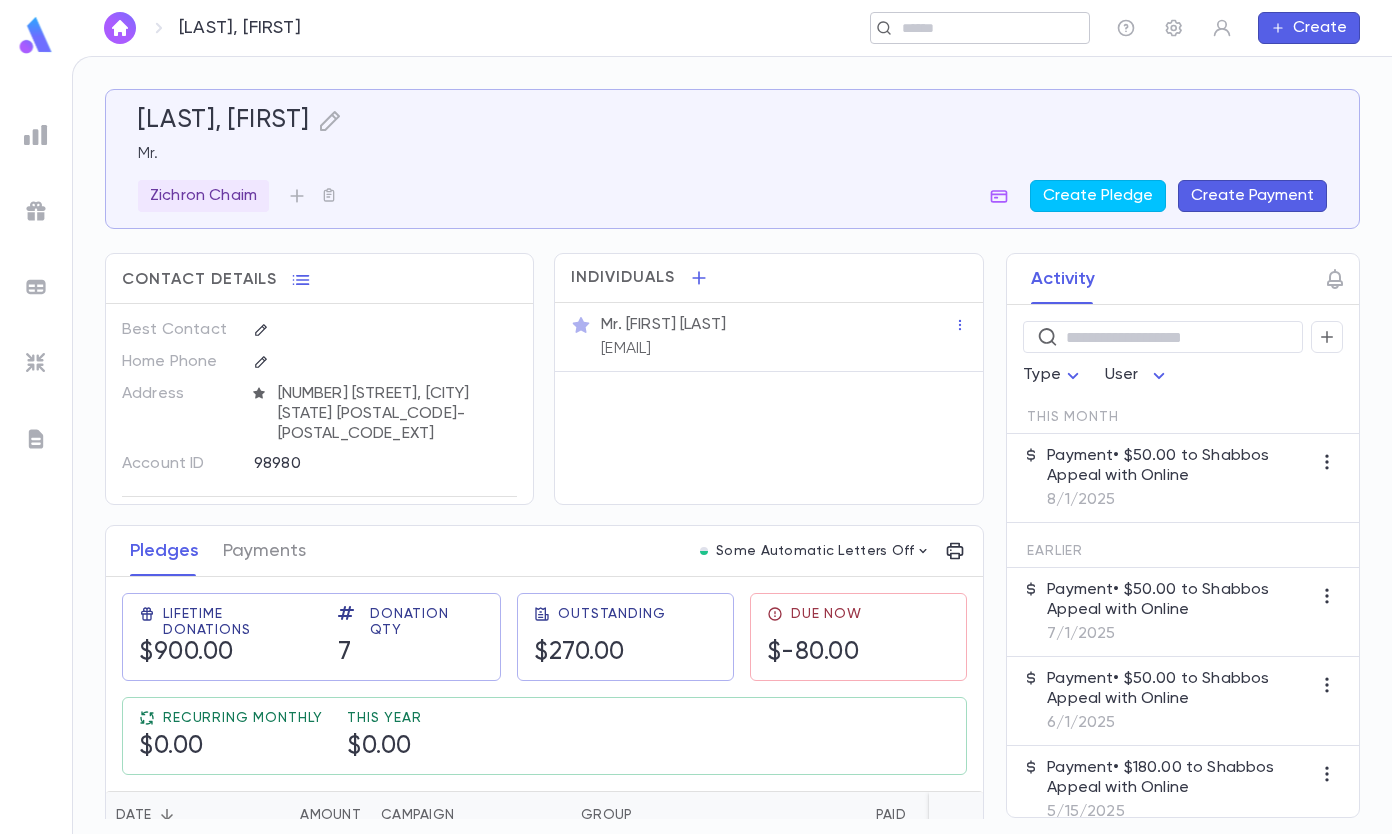 click at bounding box center (973, 28) 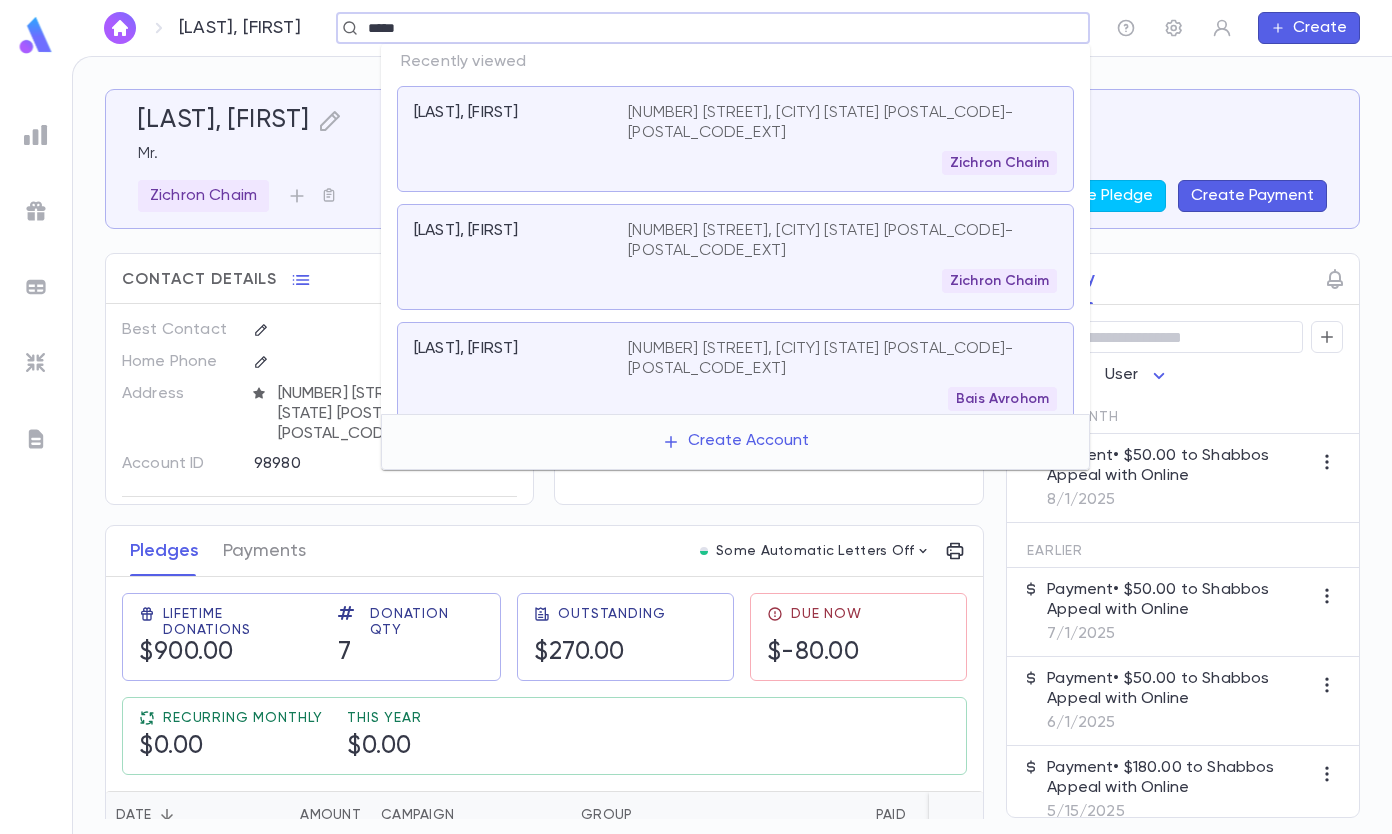 type on "*****" 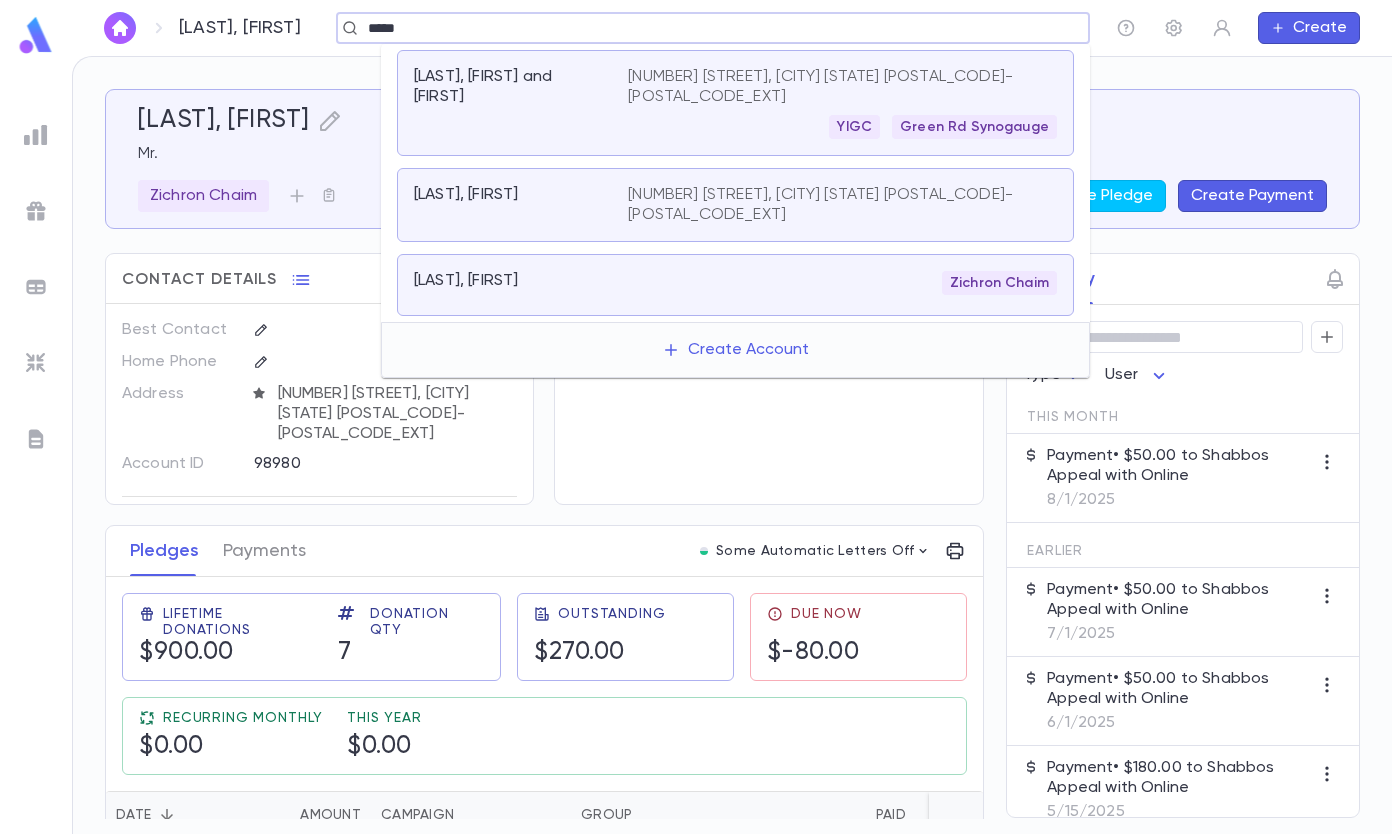 click on "[LAST], [FIRST] Zichron Chaim" at bounding box center (735, 285) 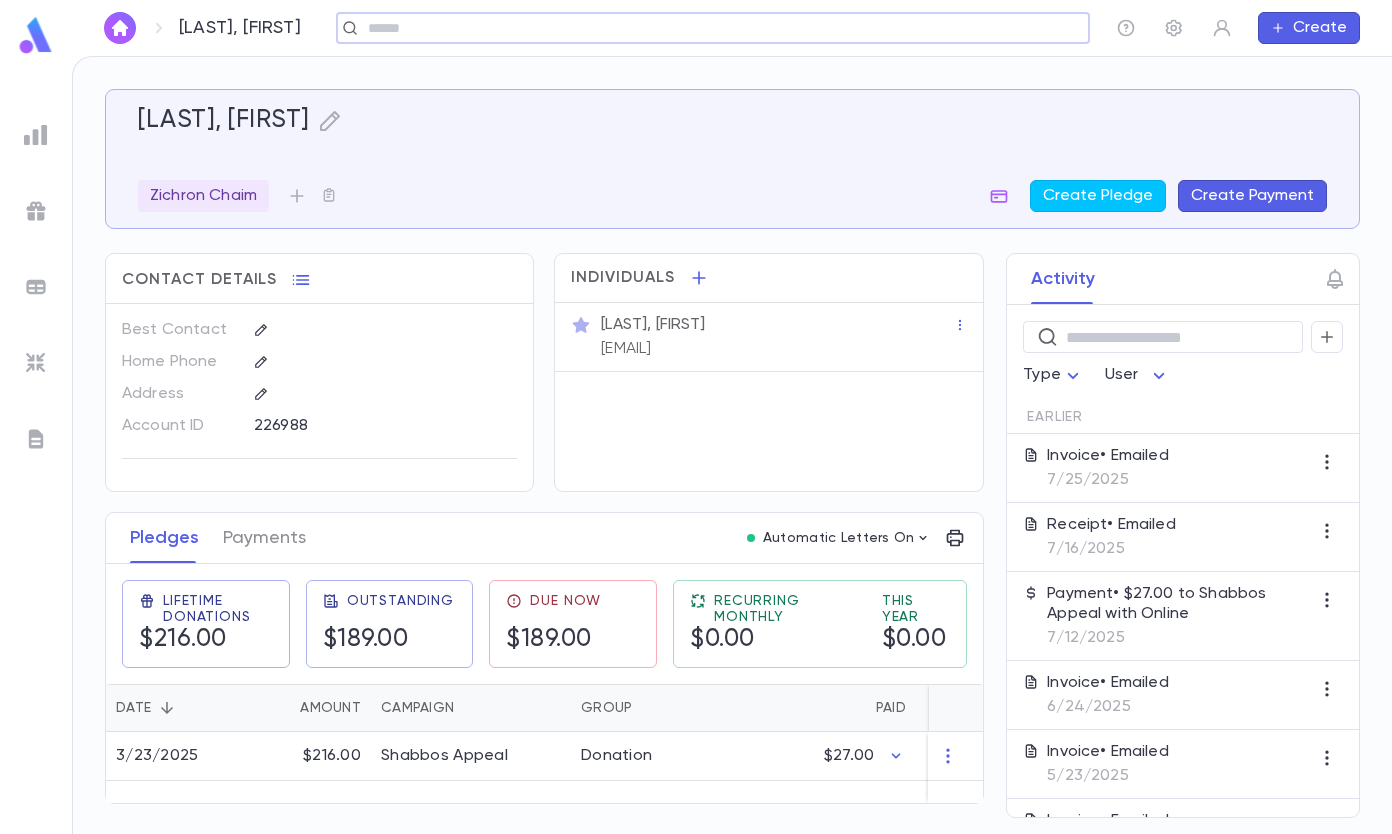 click on "Create Payment" at bounding box center [1252, 196] 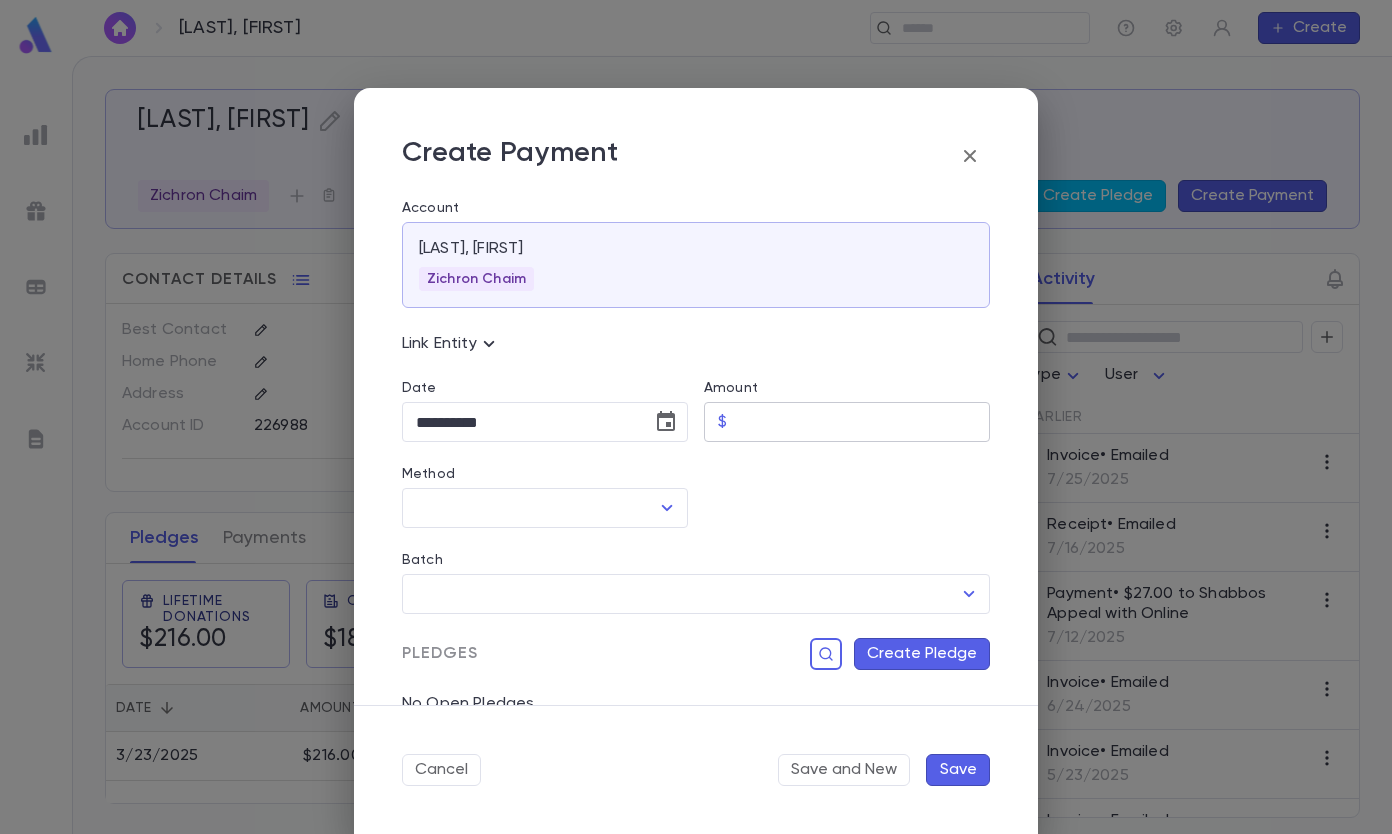 click on "Amount" at bounding box center [862, 422] 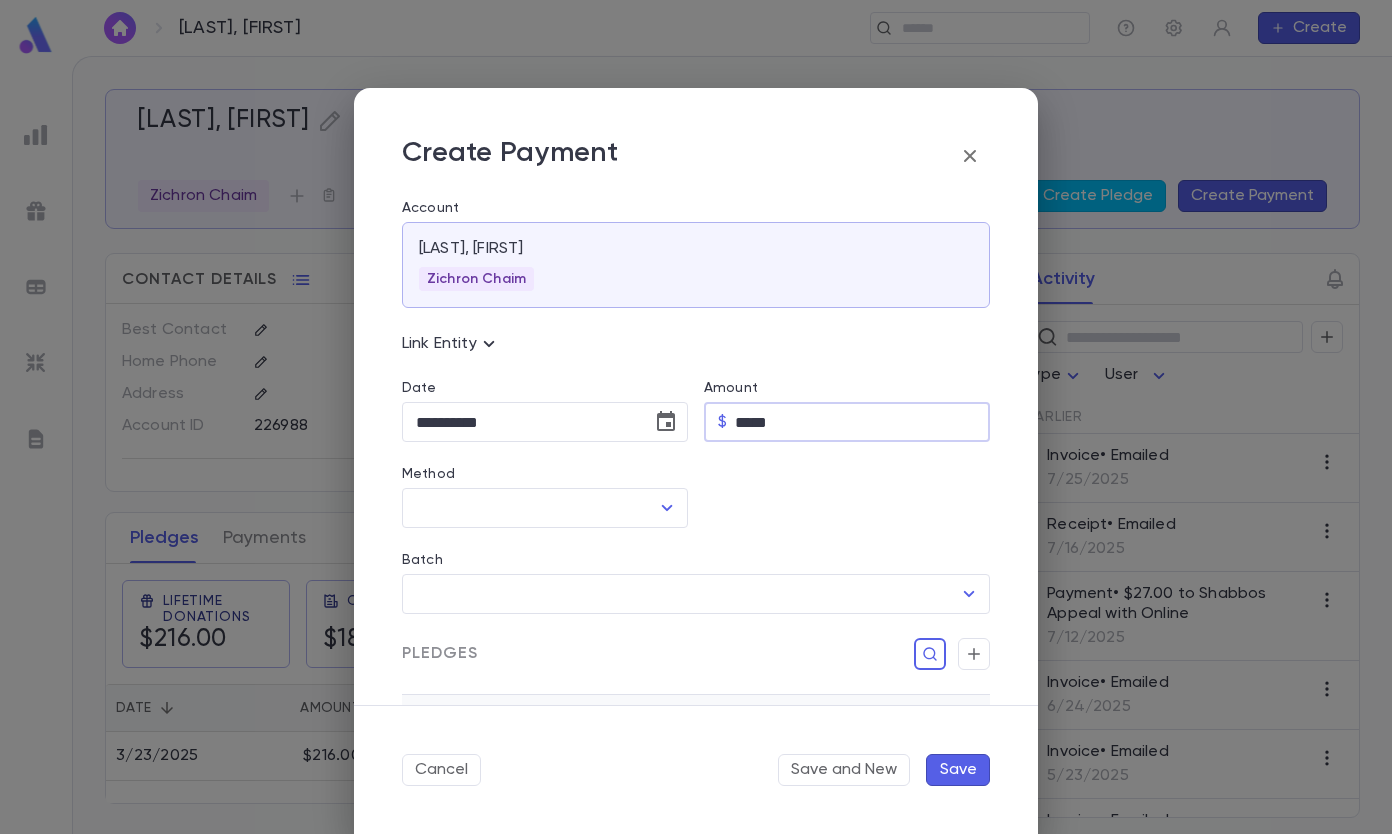 type on "*****" 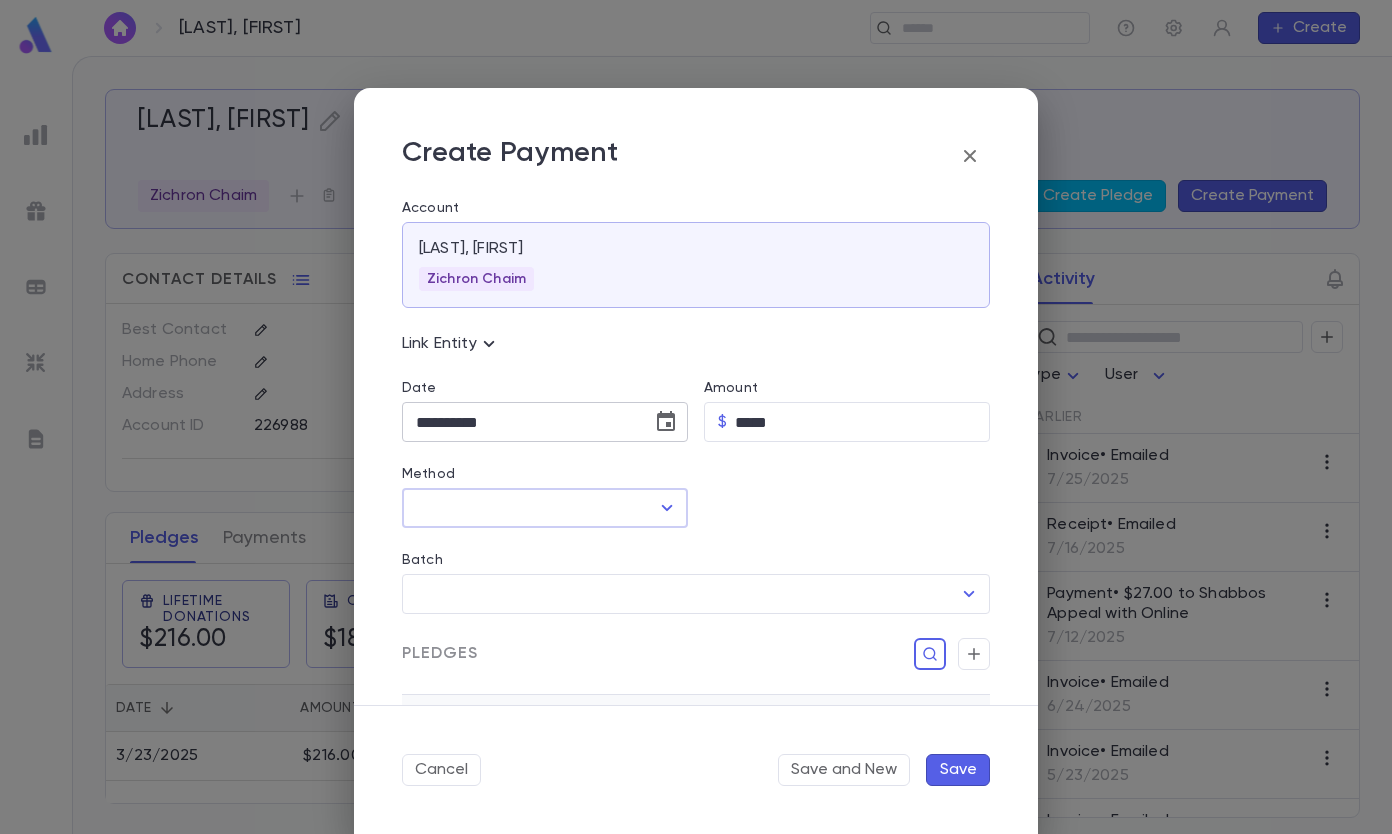 click 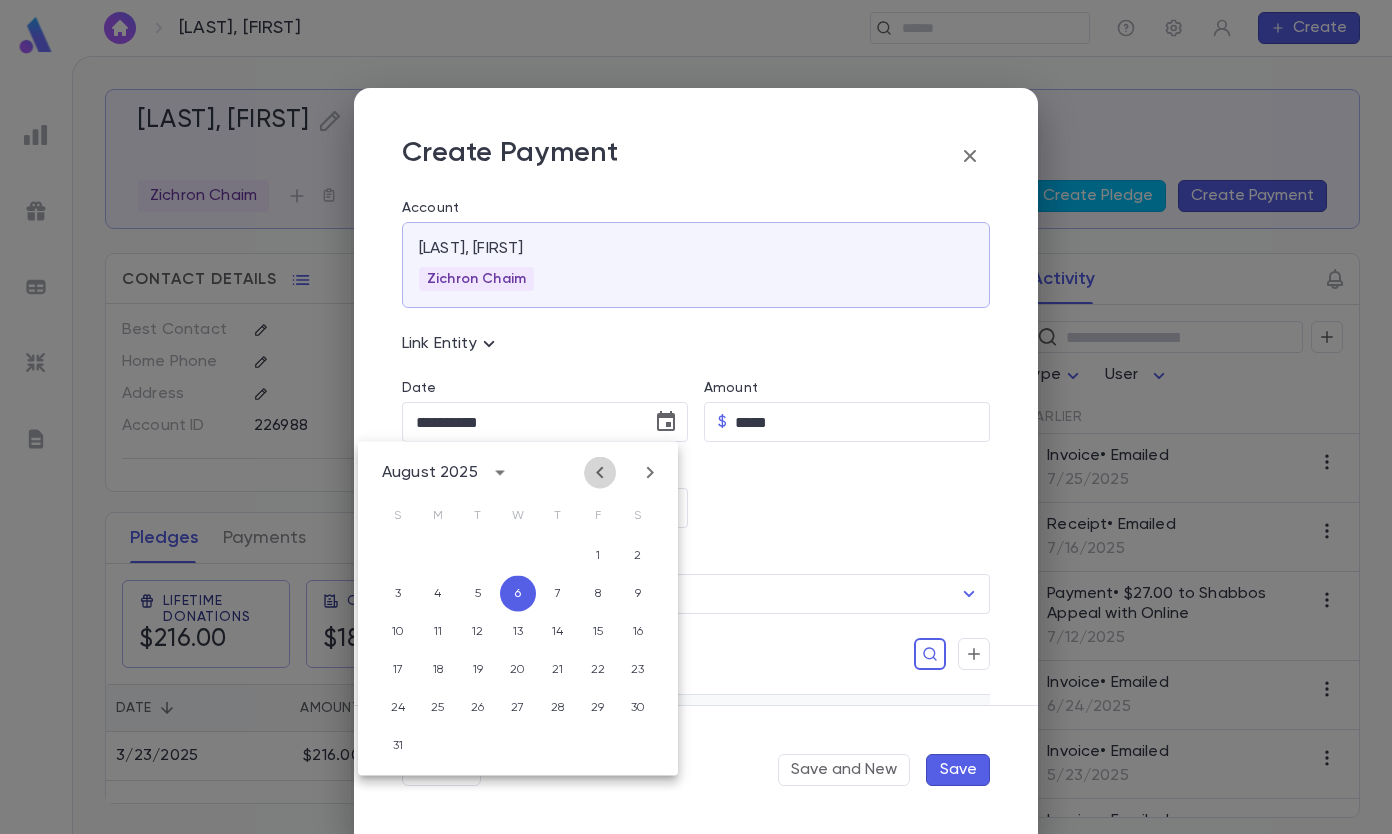 click 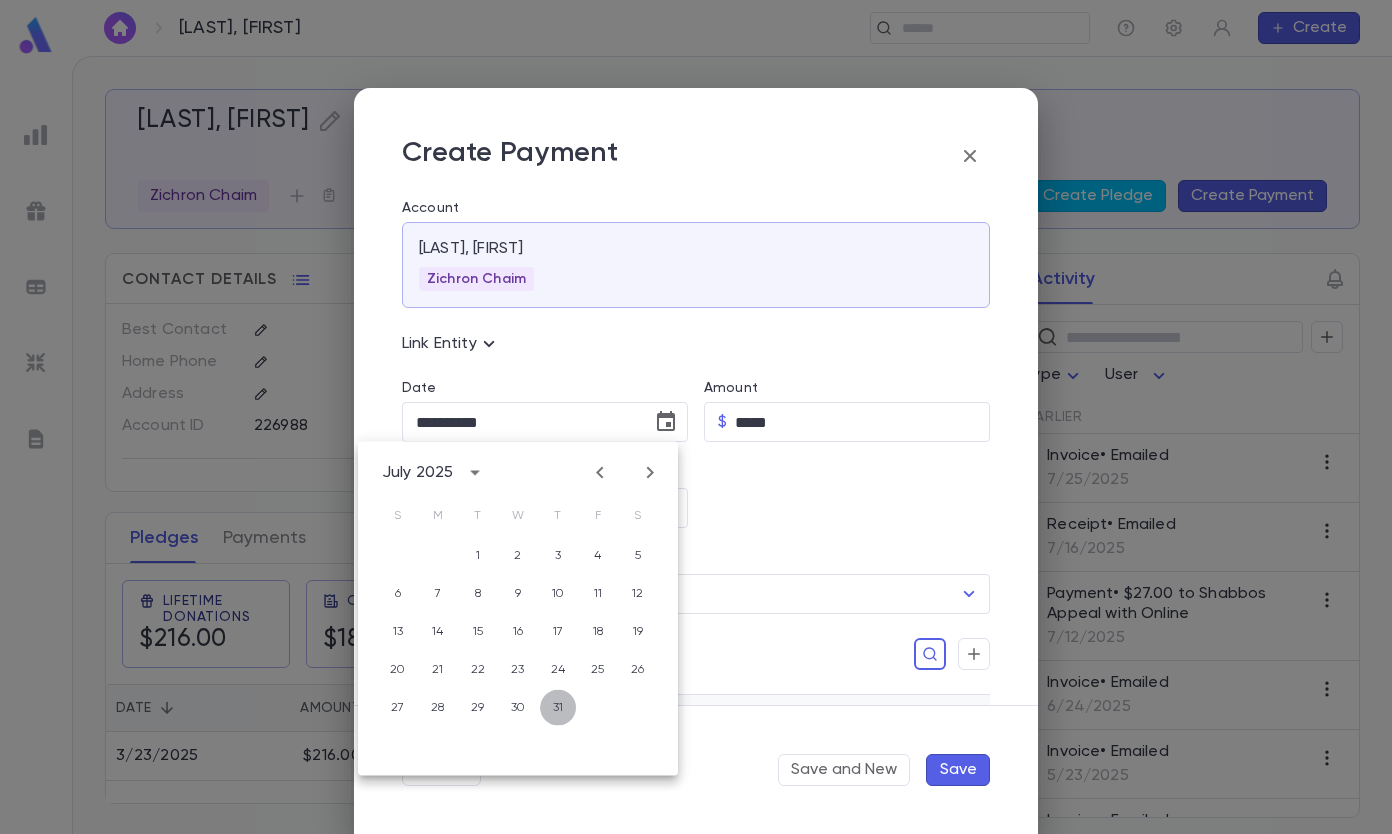 click on "31" at bounding box center [558, 708] 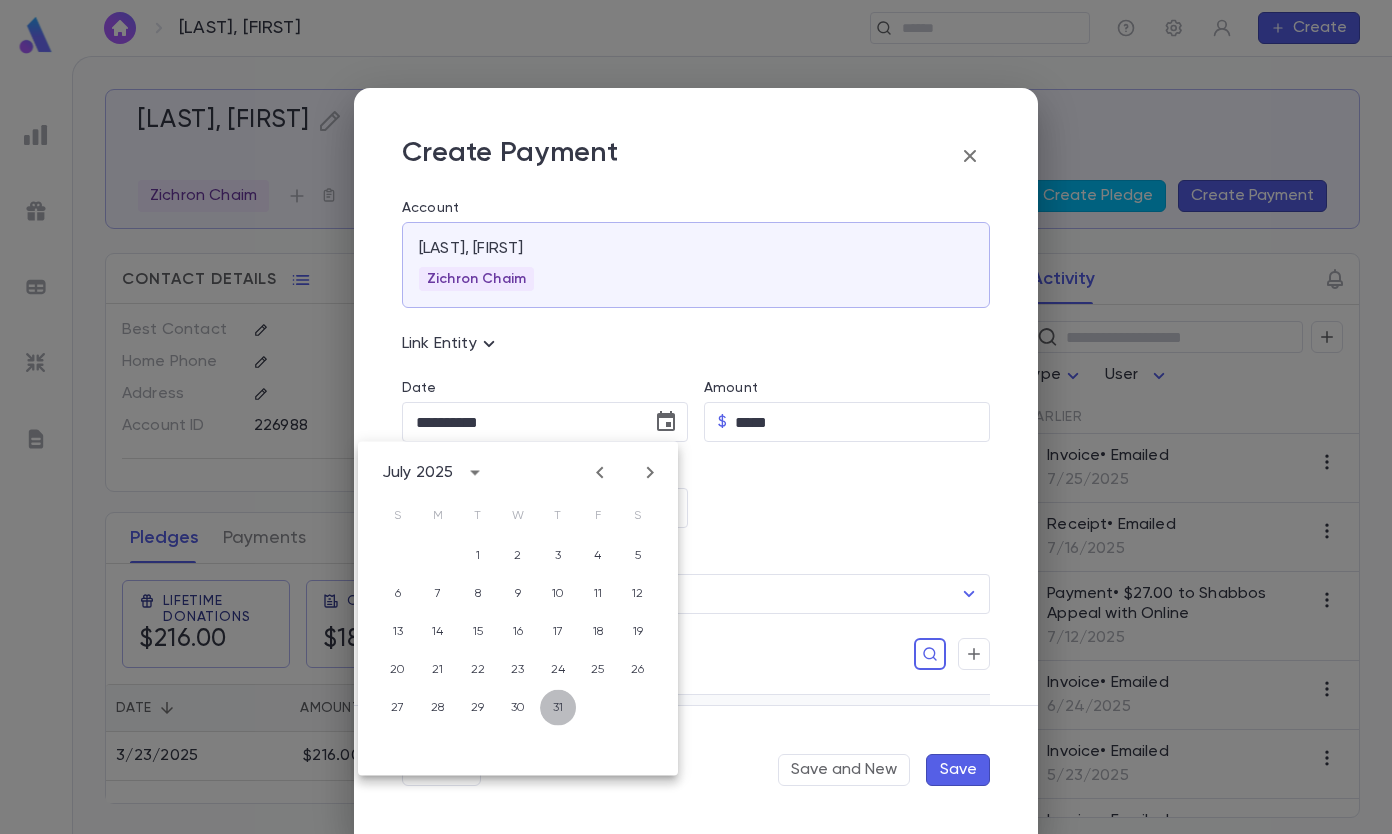 type on "**********" 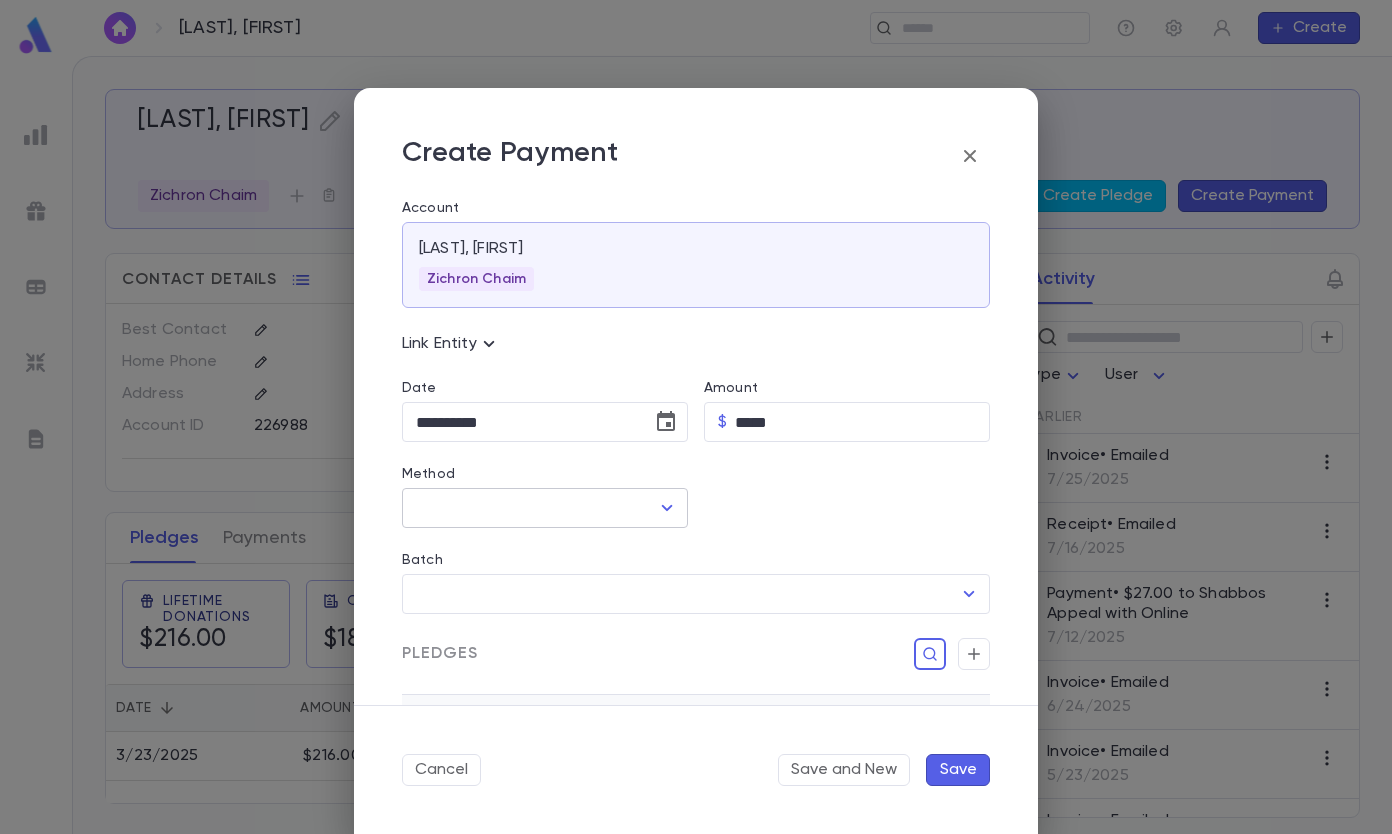 click on "Method" at bounding box center [530, 508] 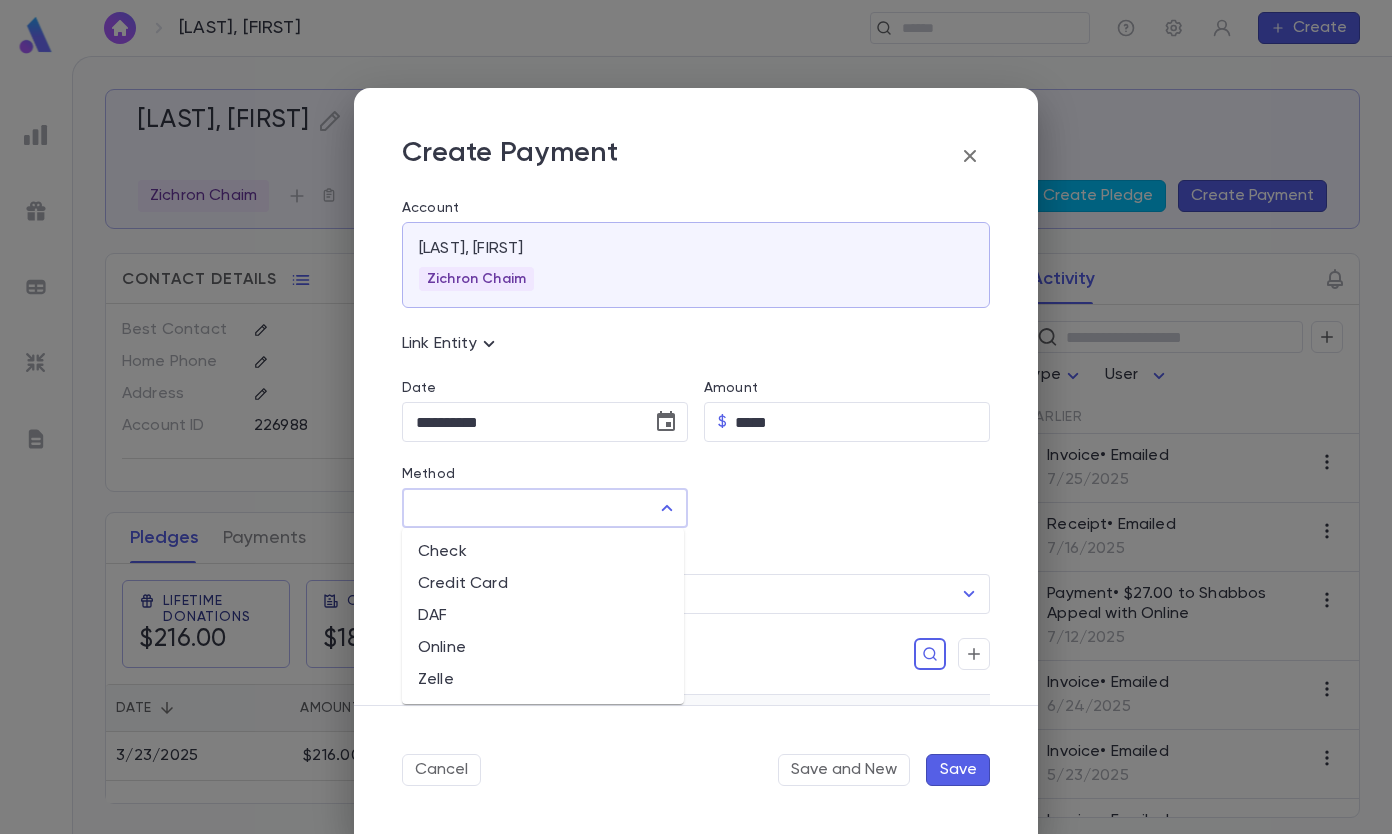 click on "Online" at bounding box center (543, 648) 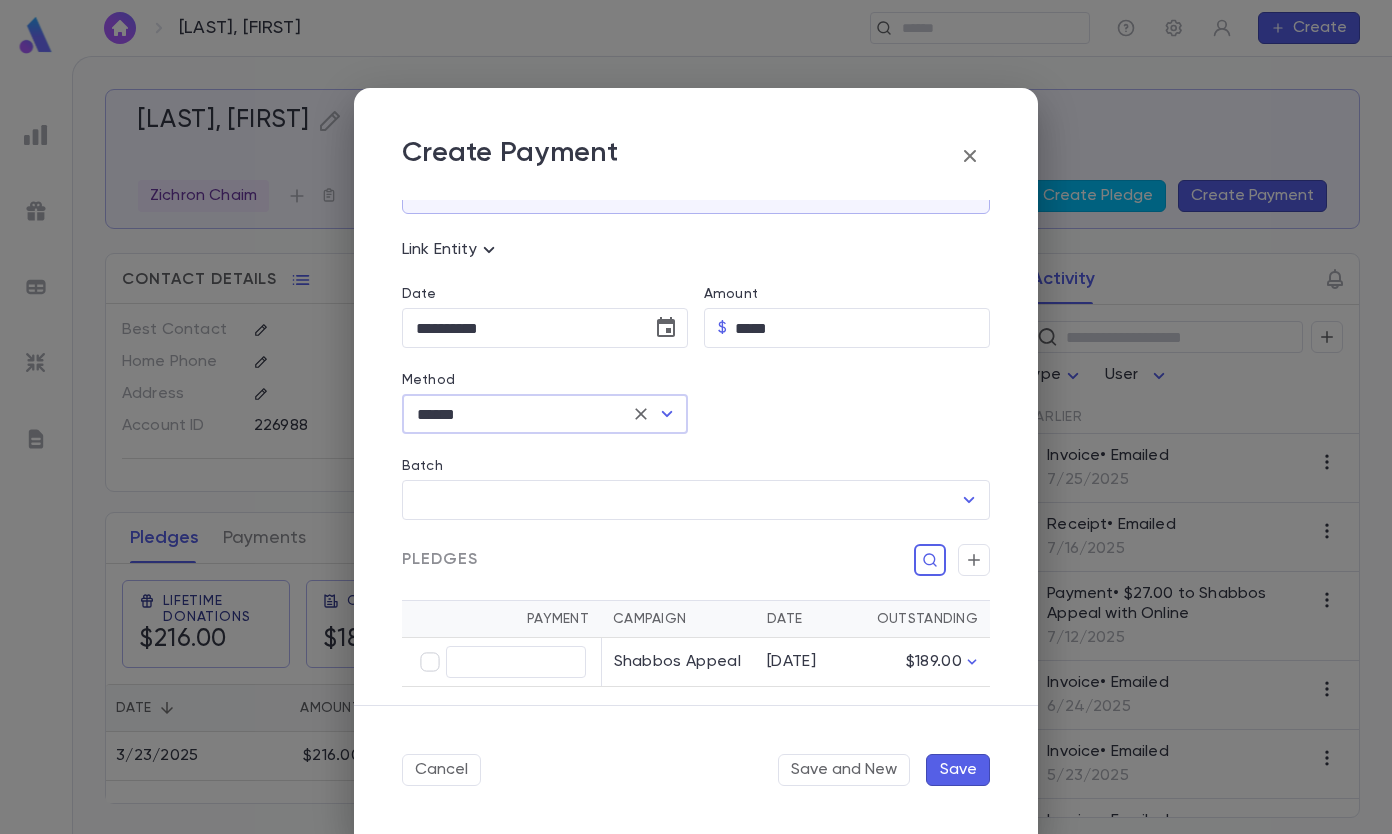scroll, scrollTop: 295, scrollLeft: 0, axis: vertical 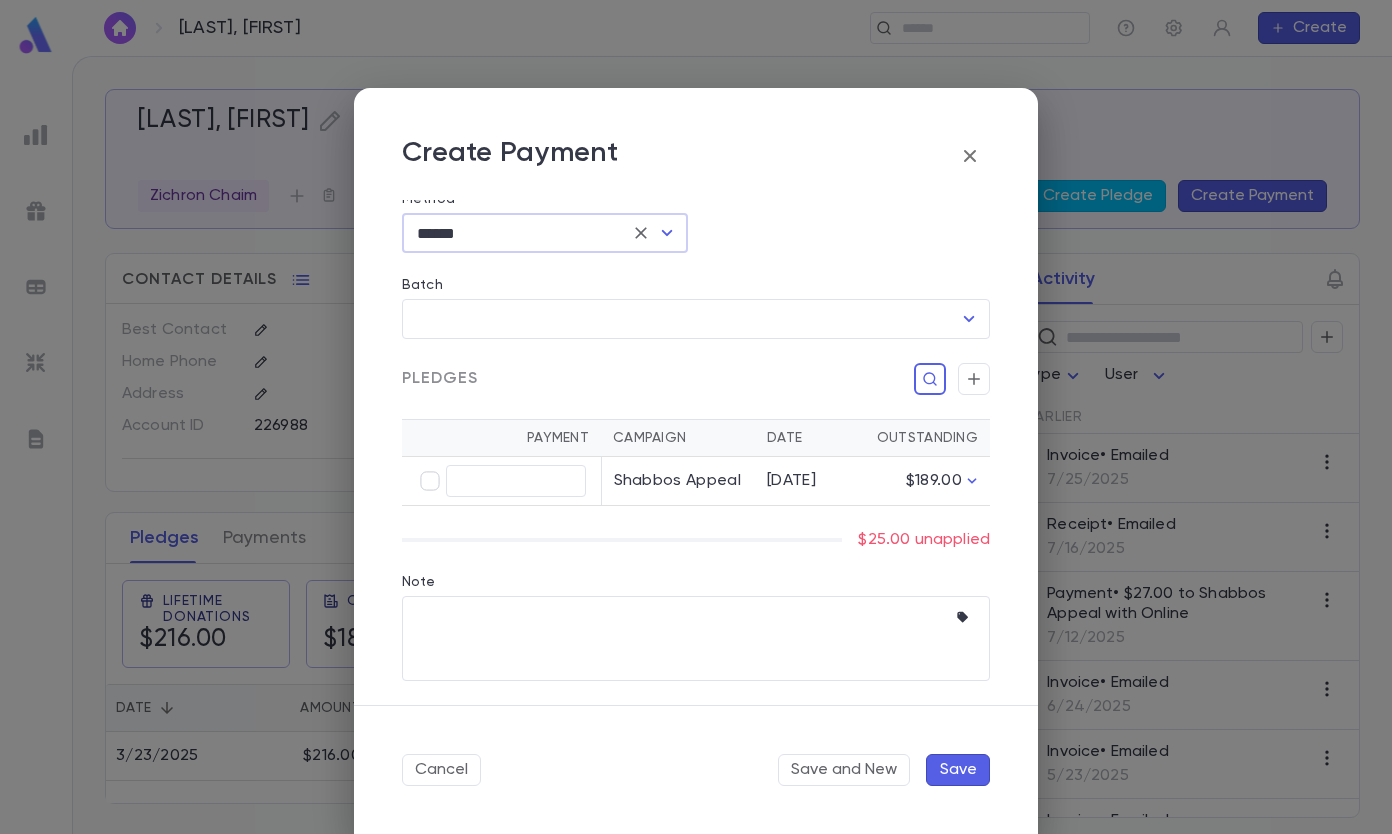 type on "*****" 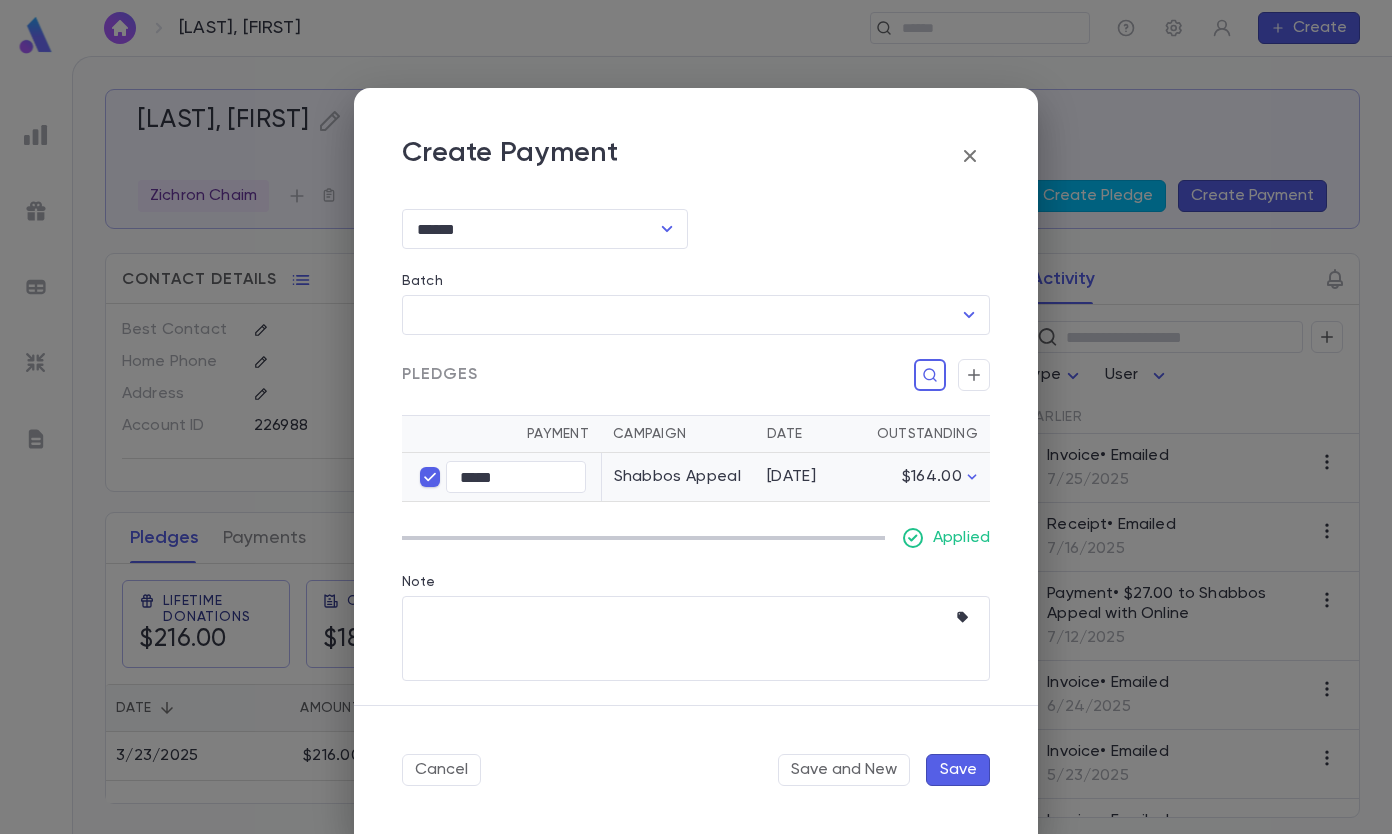 click on "Save" at bounding box center [958, 770] 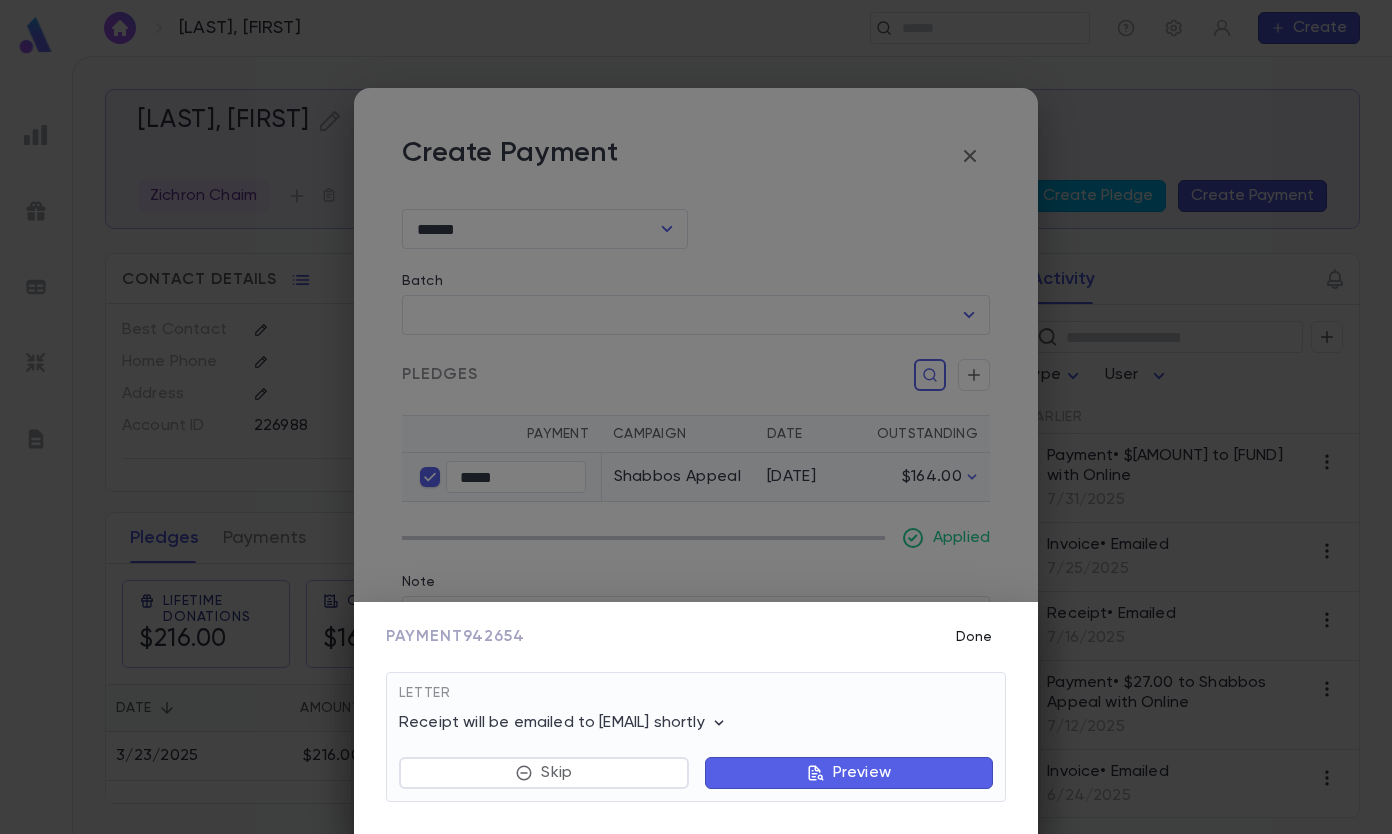 click on "Done" at bounding box center (974, 637) 